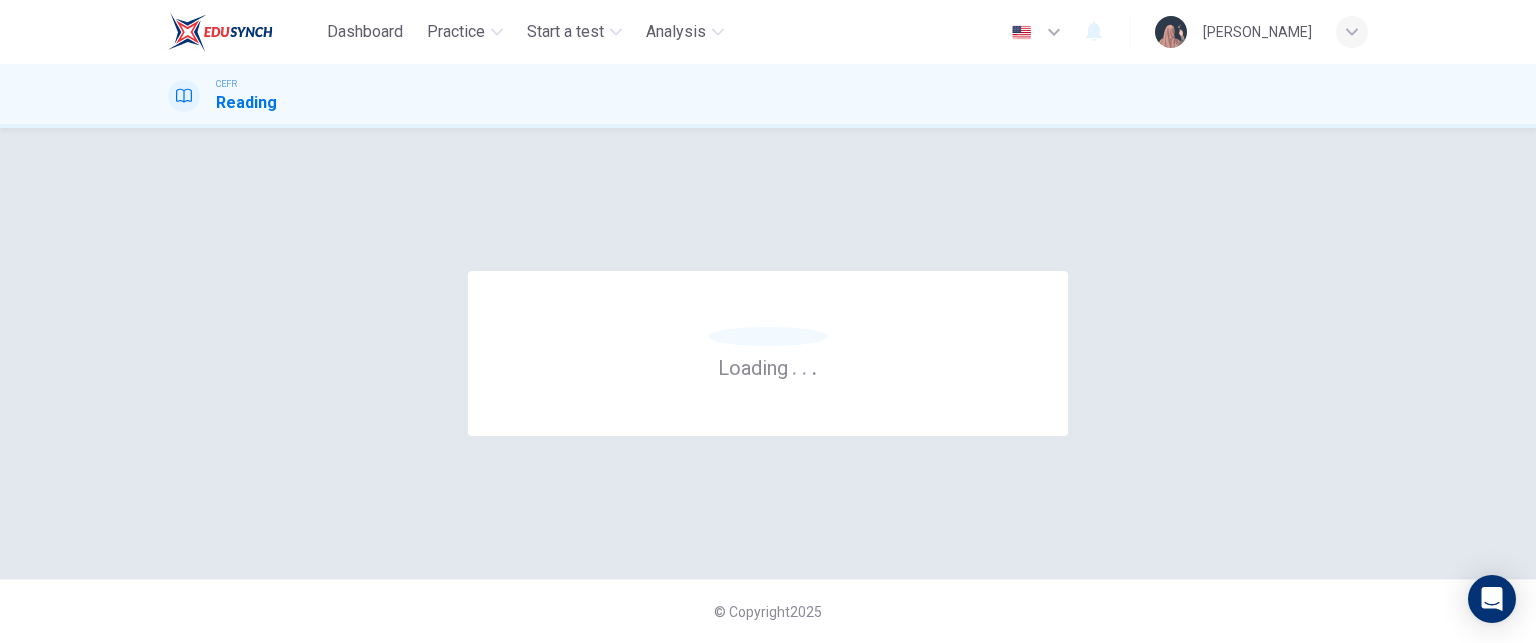 scroll, scrollTop: 0, scrollLeft: 0, axis: both 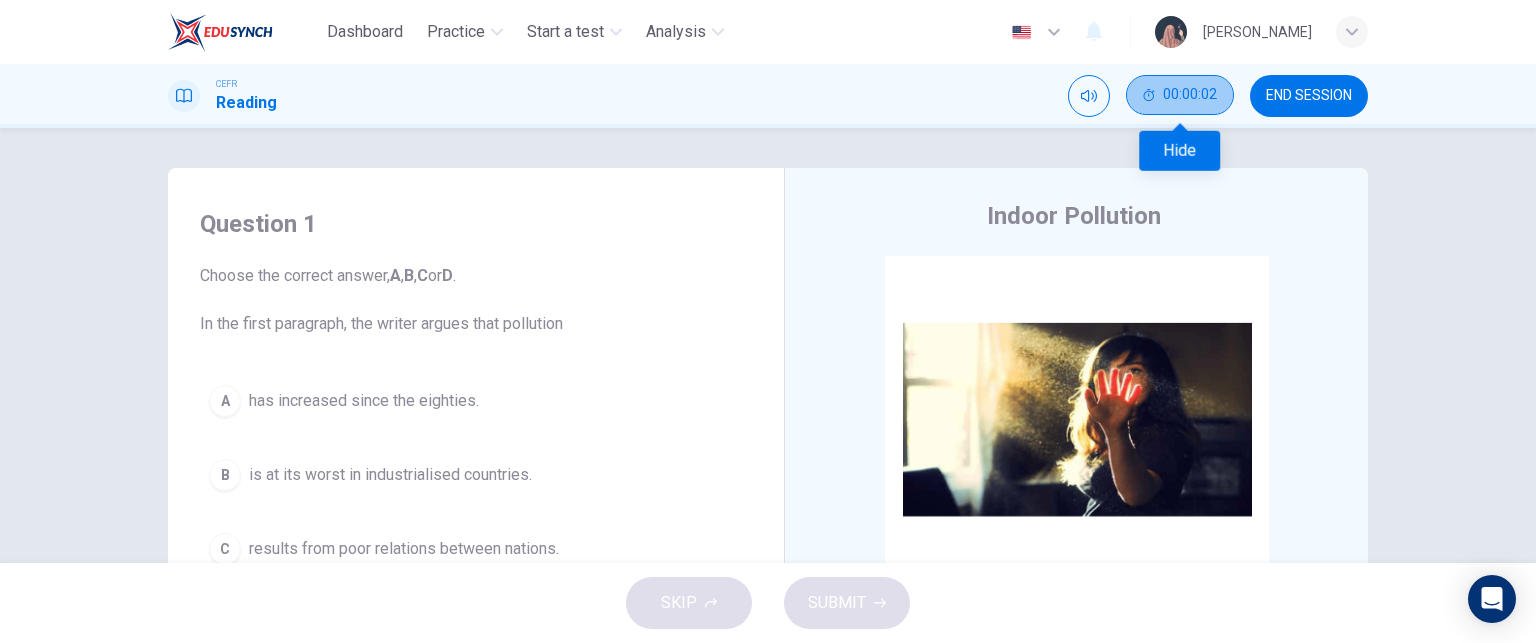click on "00:00:02" at bounding box center (1180, 95) 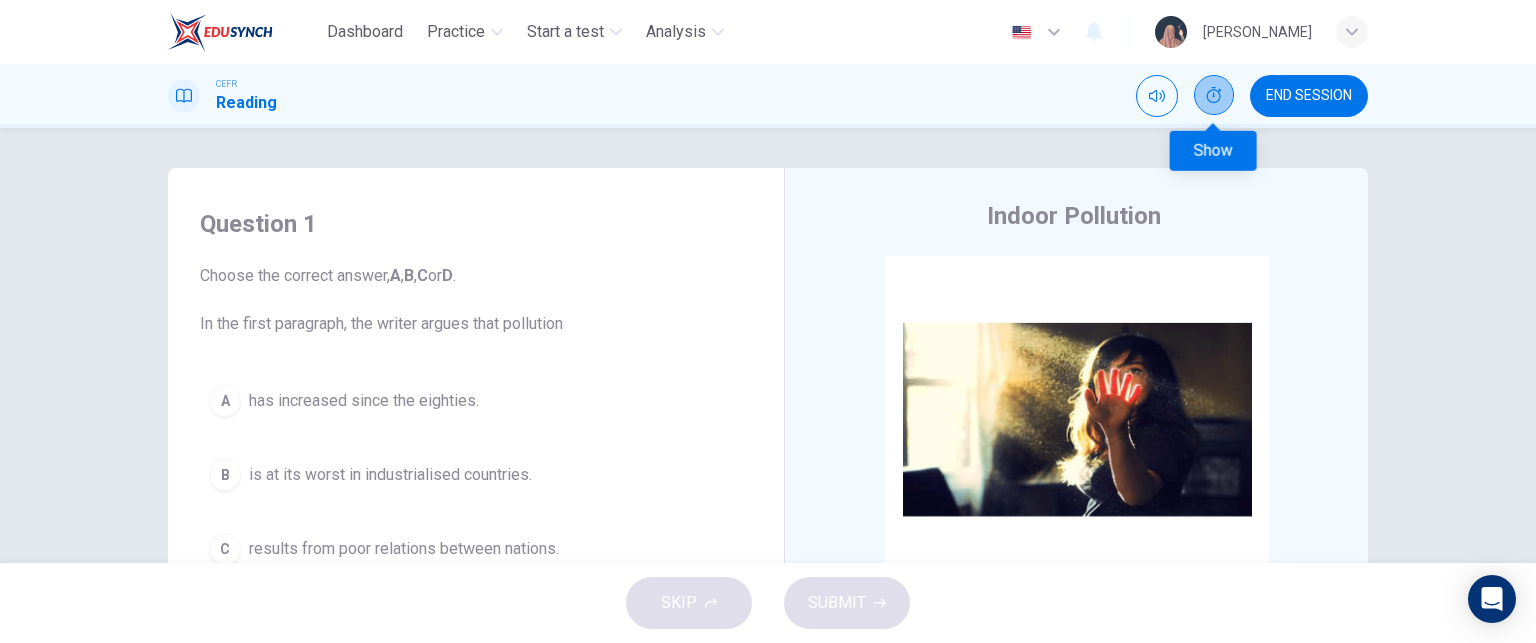 click 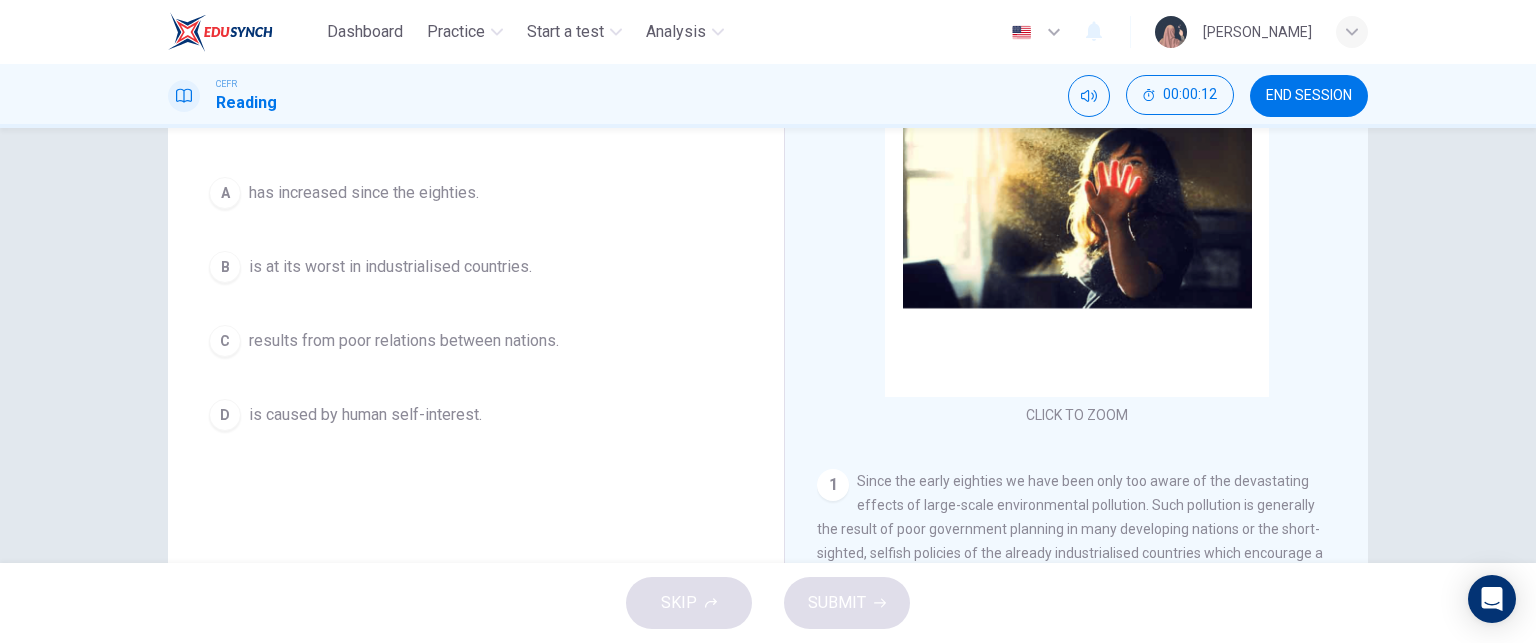 scroll, scrollTop: 340, scrollLeft: 0, axis: vertical 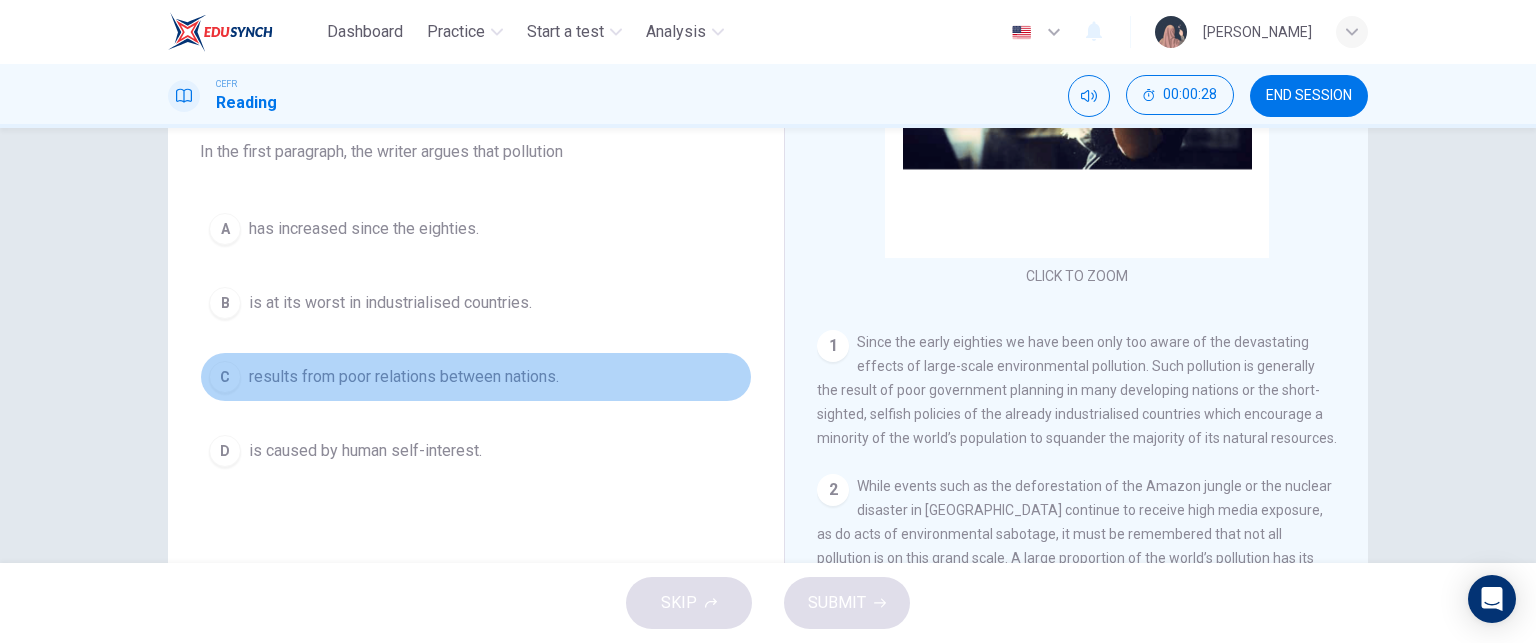 click on "results from poor relations between nations." at bounding box center (404, 377) 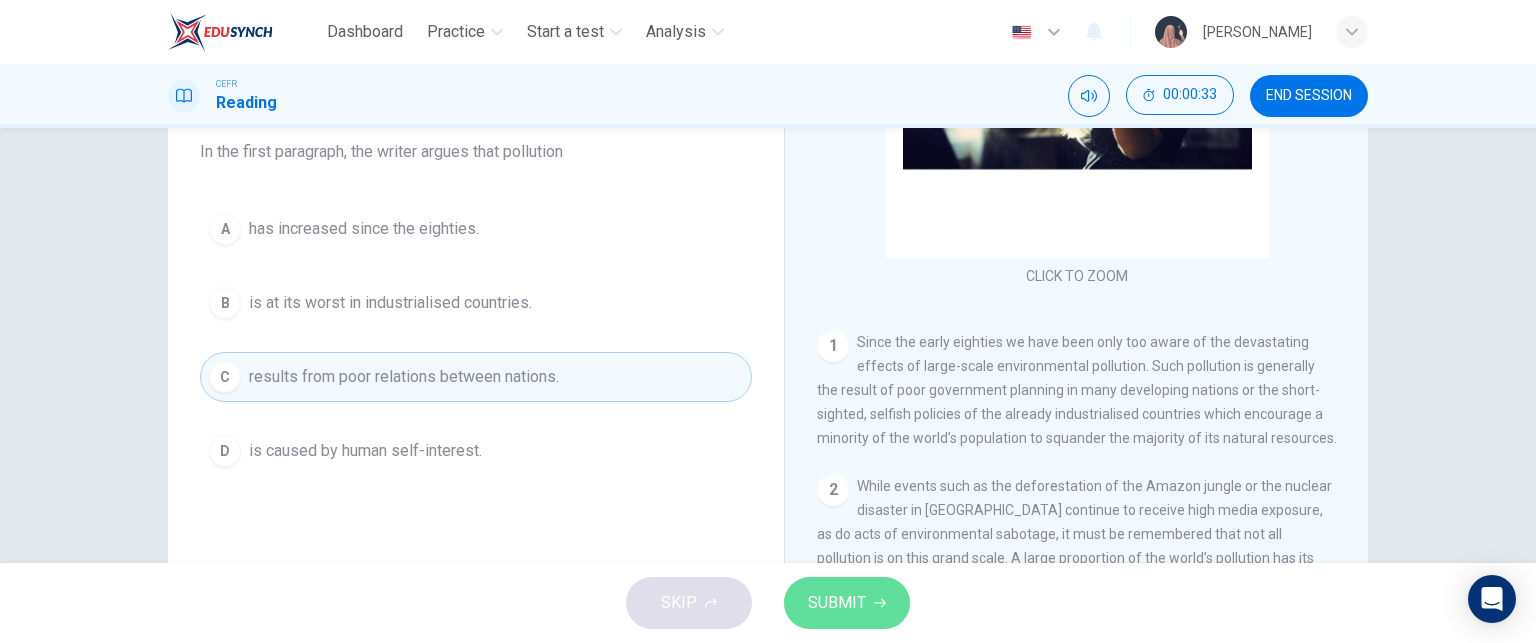 click on "SUBMIT" at bounding box center (837, 603) 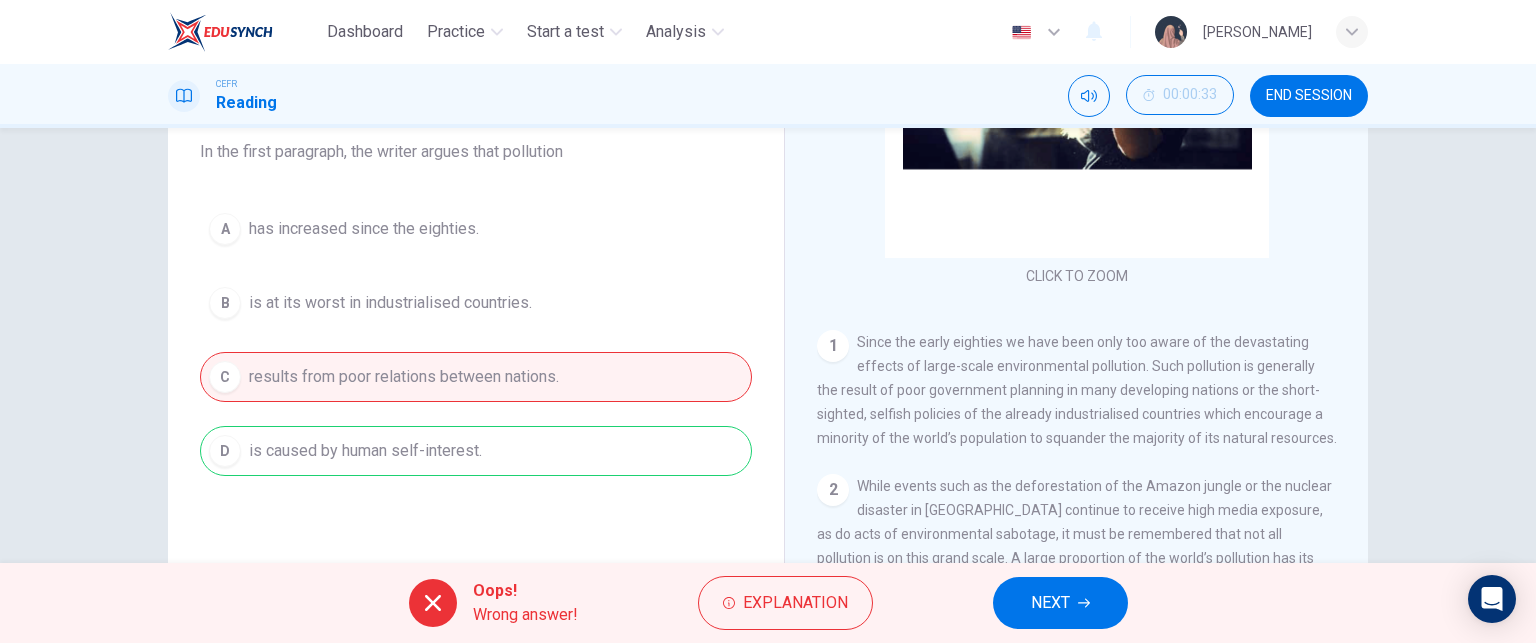 click on "NEXT" at bounding box center [1060, 603] 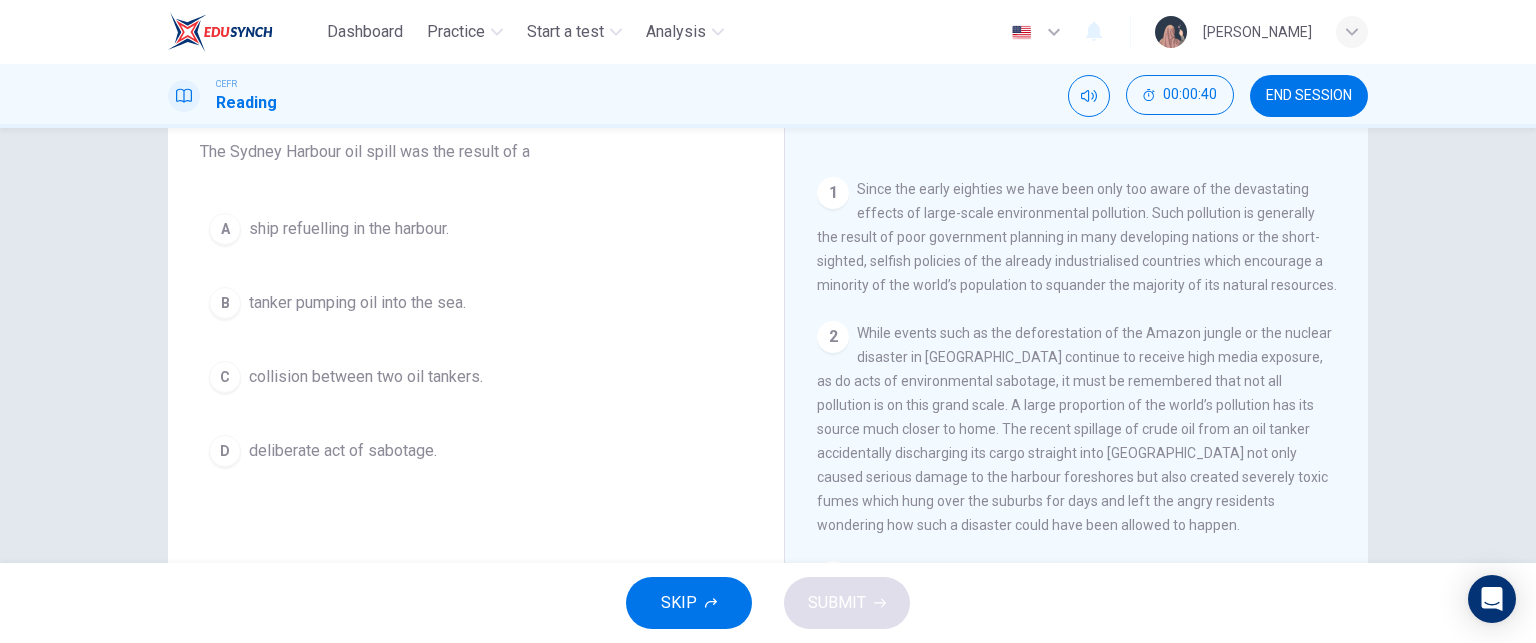 scroll, scrollTop: 344, scrollLeft: 0, axis: vertical 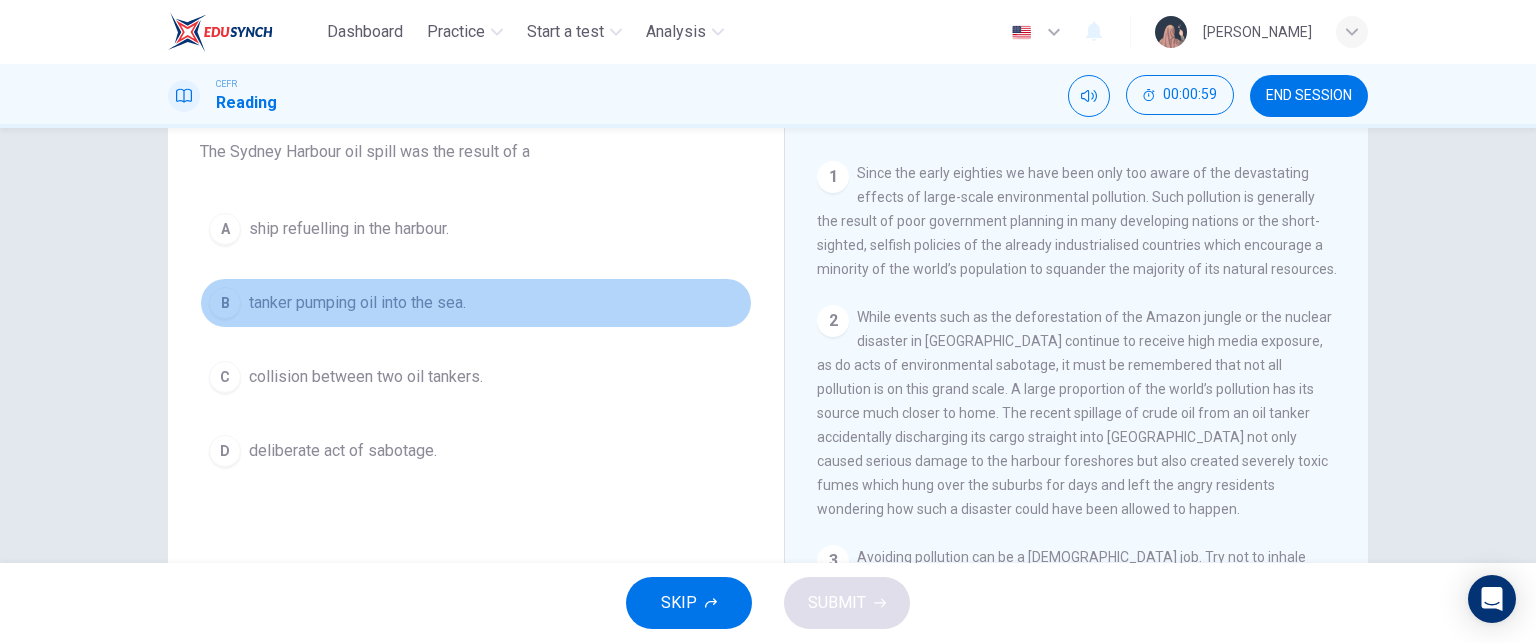 click on "tanker pumping oil into the sea." at bounding box center [357, 303] 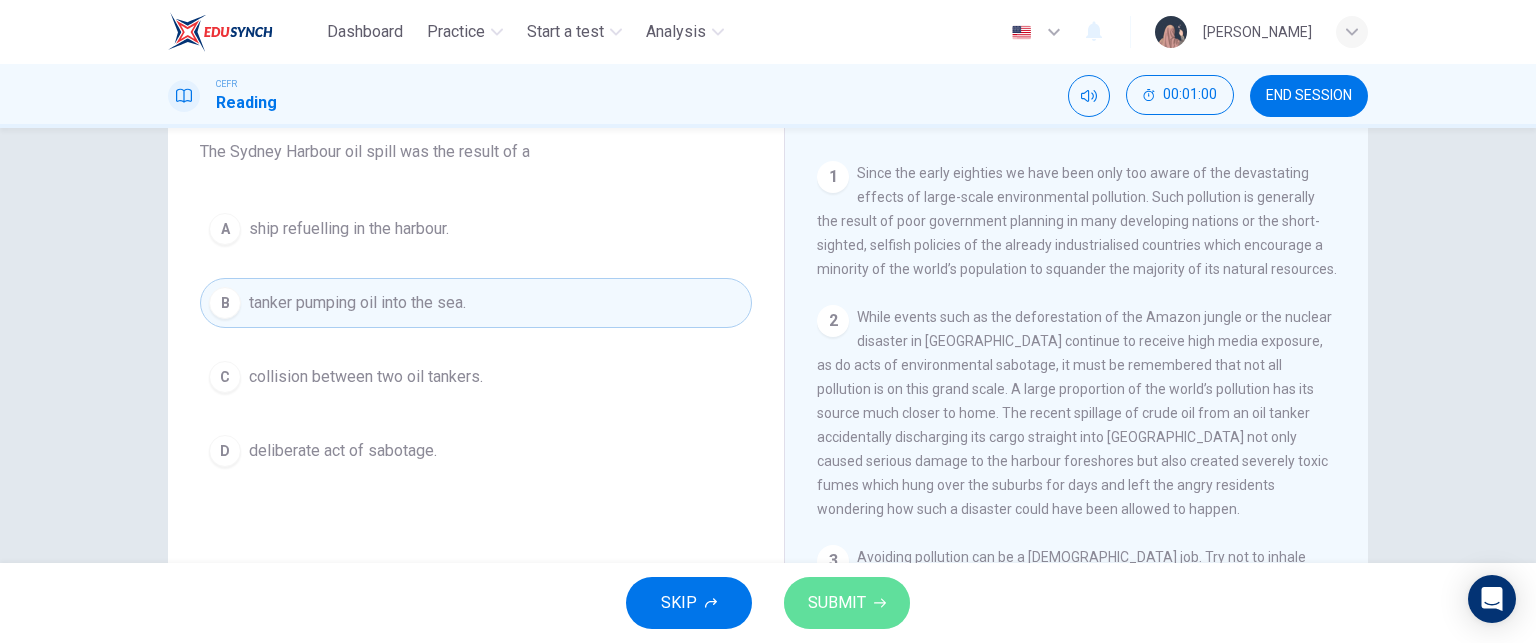 click on "SUBMIT" at bounding box center [837, 603] 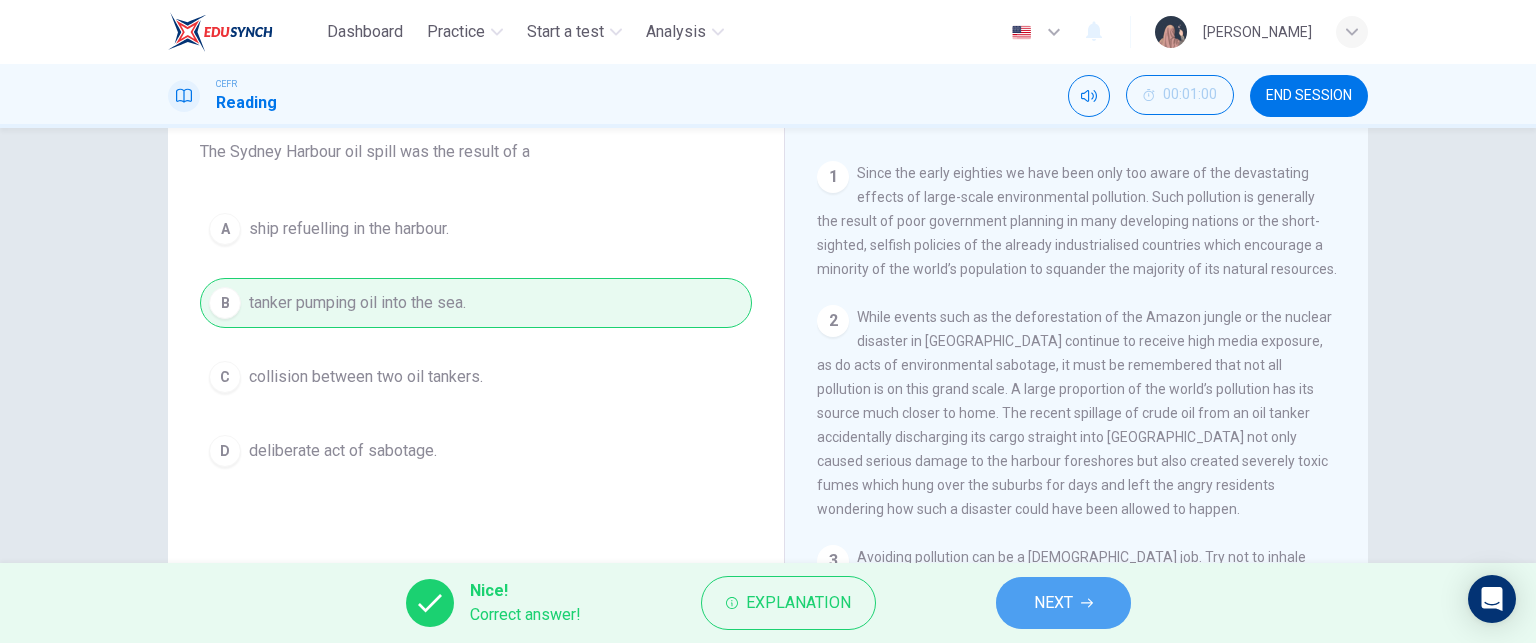 click on "NEXT" at bounding box center (1053, 603) 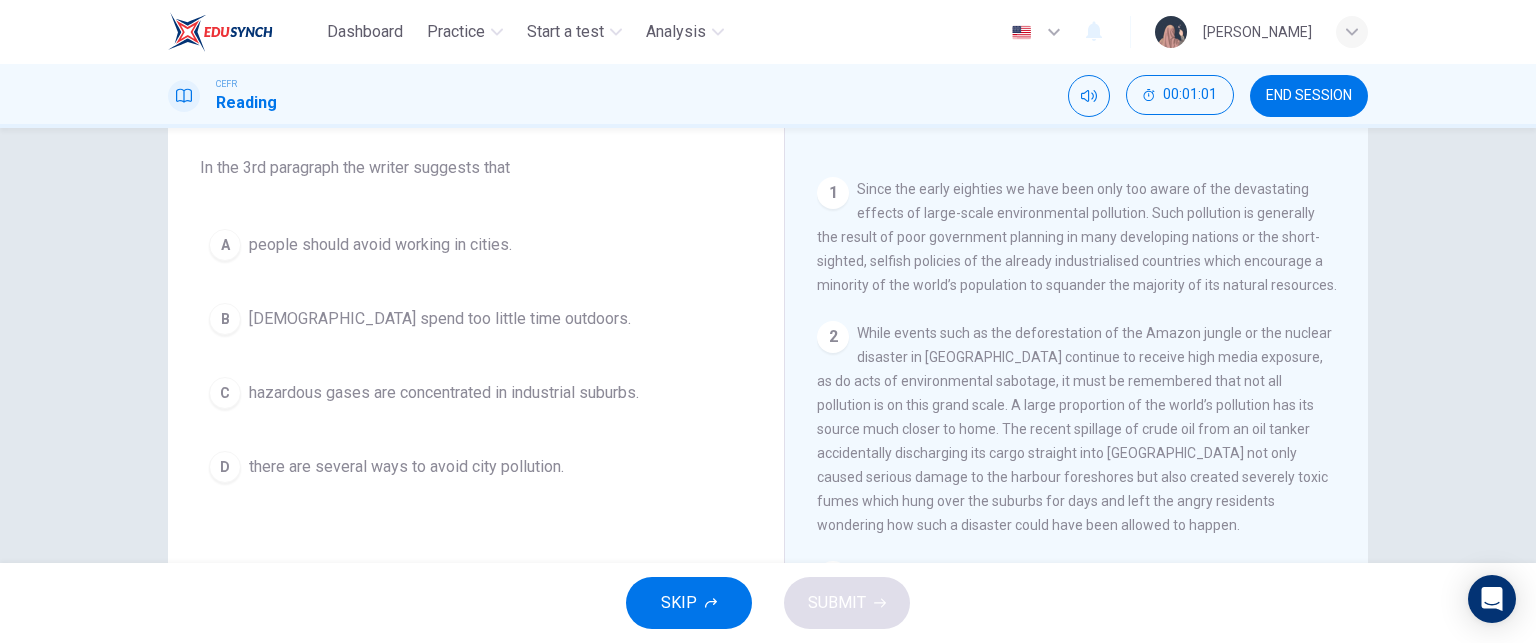 scroll, scrollTop: 155, scrollLeft: 0, axis: vertical 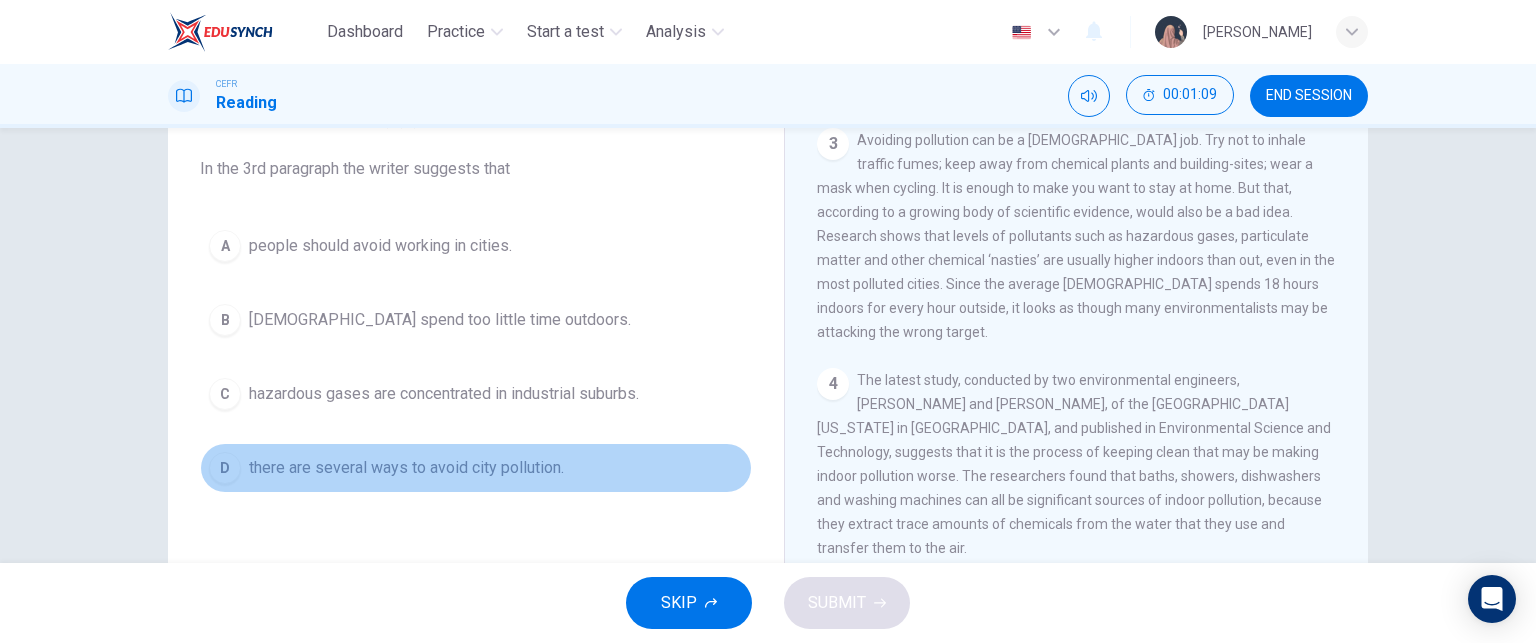 click on "there are several ways to avoid city pollution." at bounding box center (406, 468) 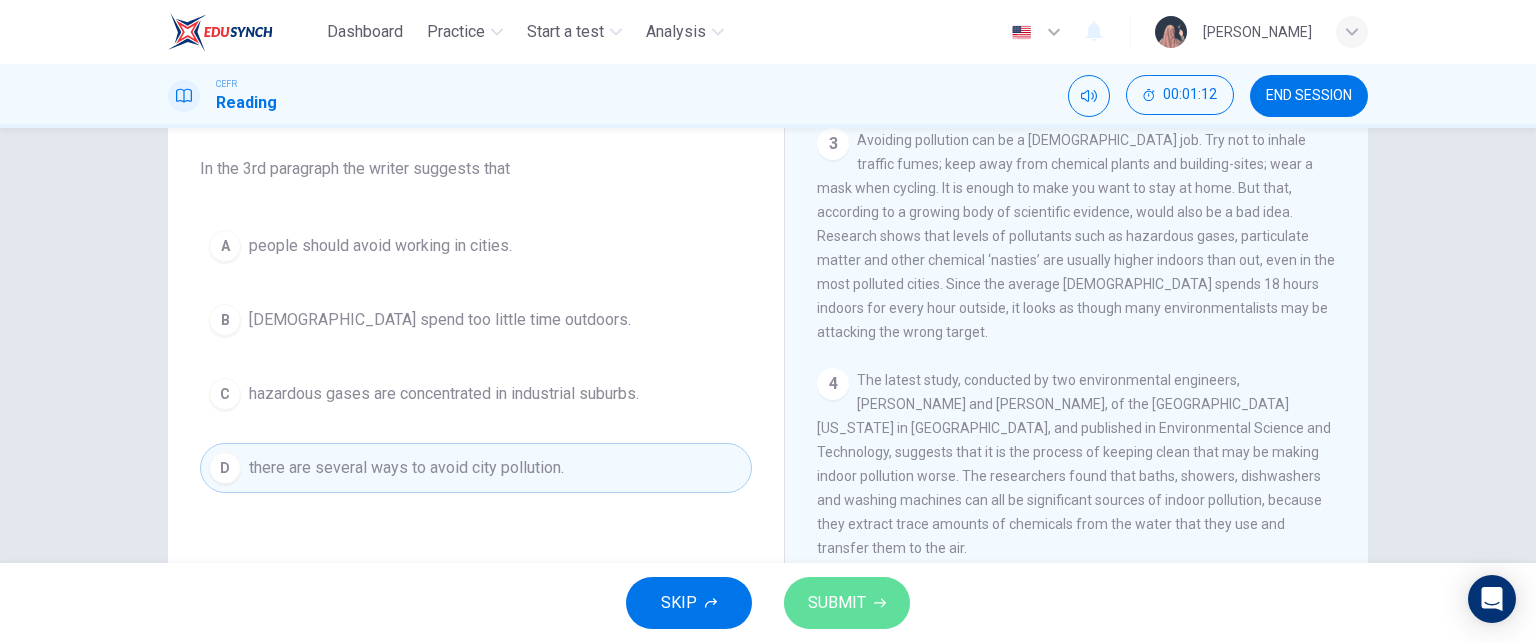 click on "SUBMIT" at bounding box center [837, 603] 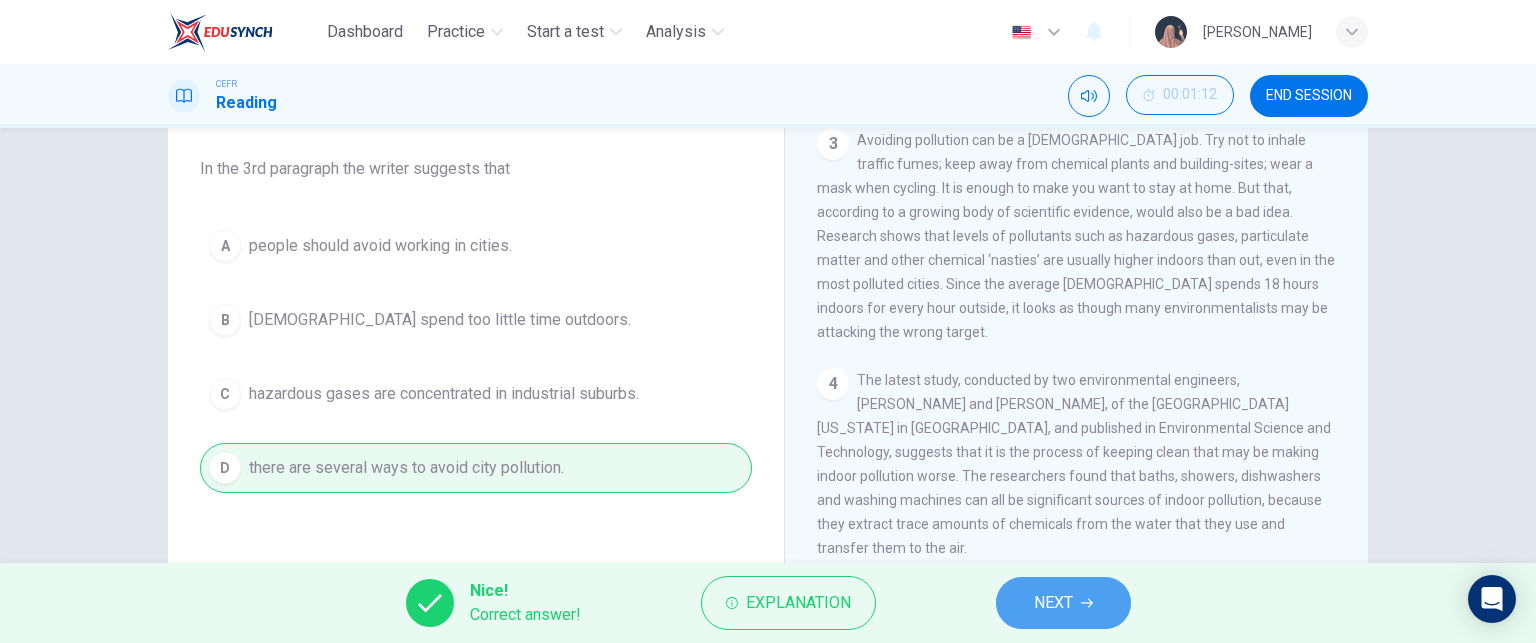 click on "NEXT" at bounding box center [1063, 603] 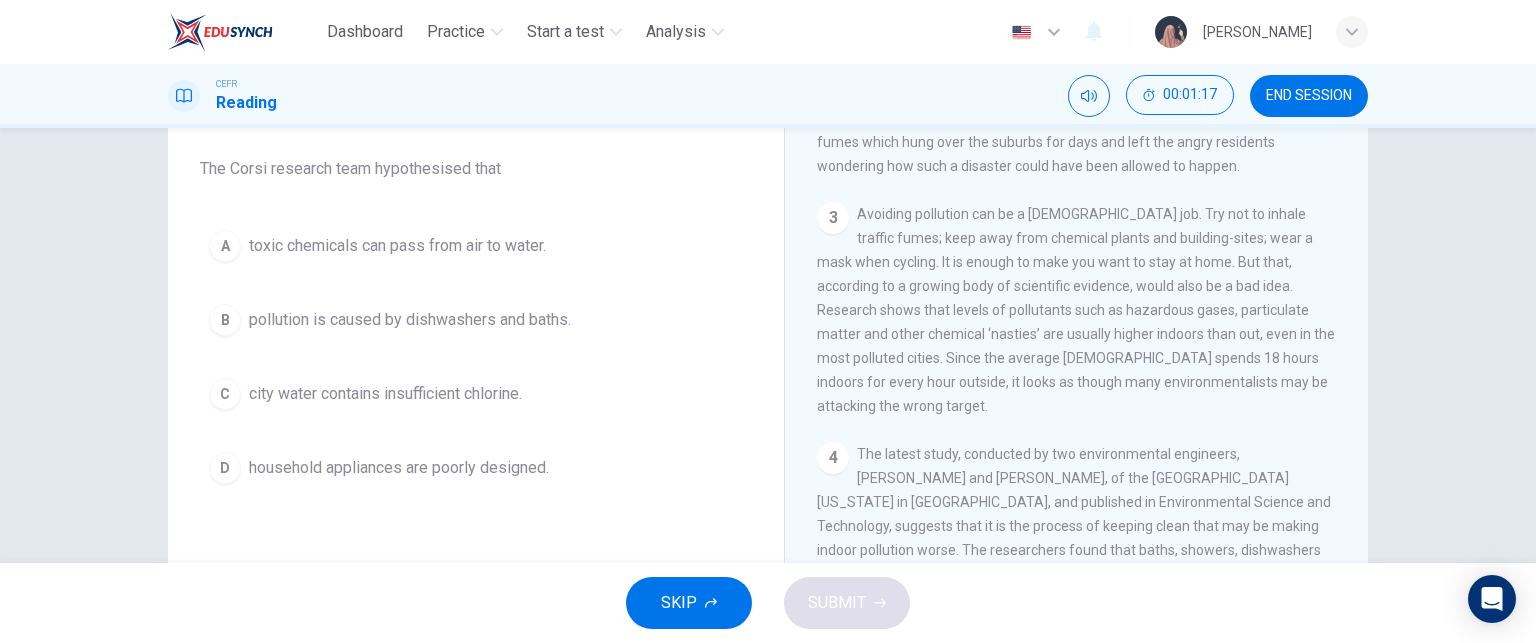 scroll, scrollTop: 738, scrollLeft: 0, axis: vertical 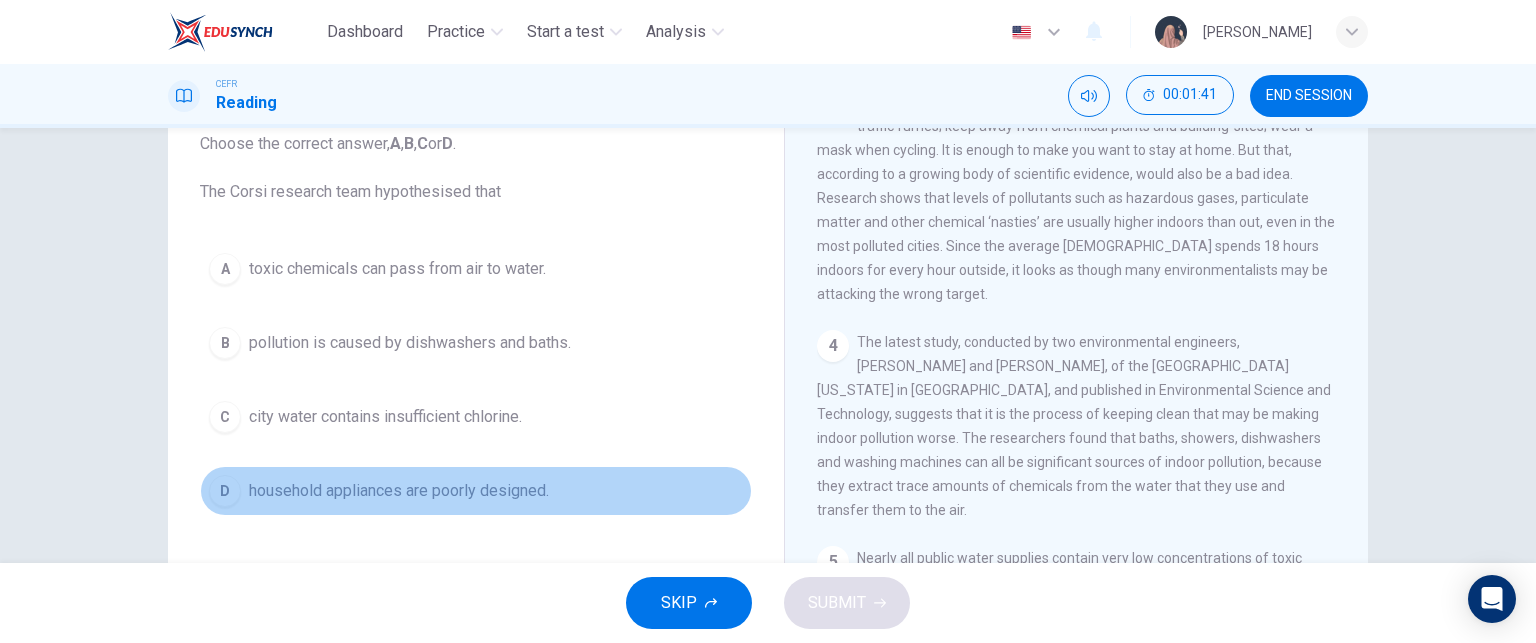 click on "household appliances are poorly designed." at bounding box center (399, 491) 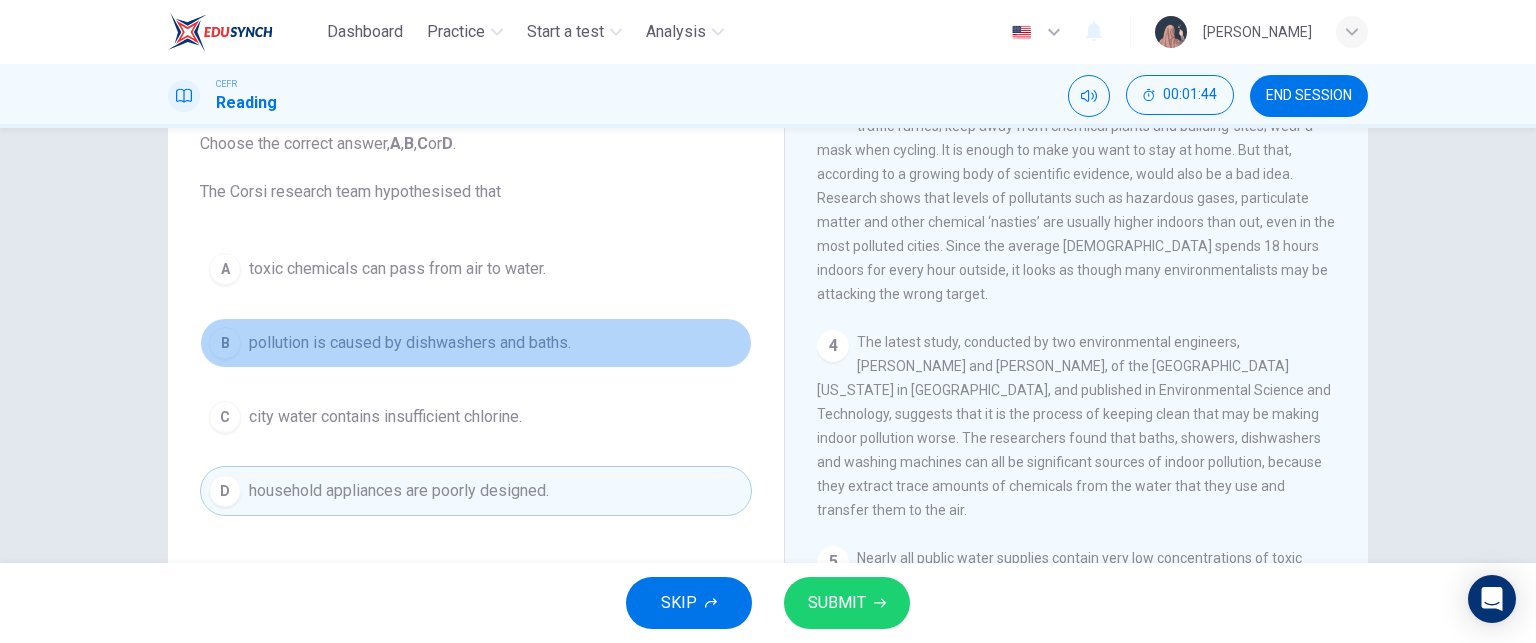 click on "pollution is caused by dishwashers and baths." at bounding box center [410, 343] 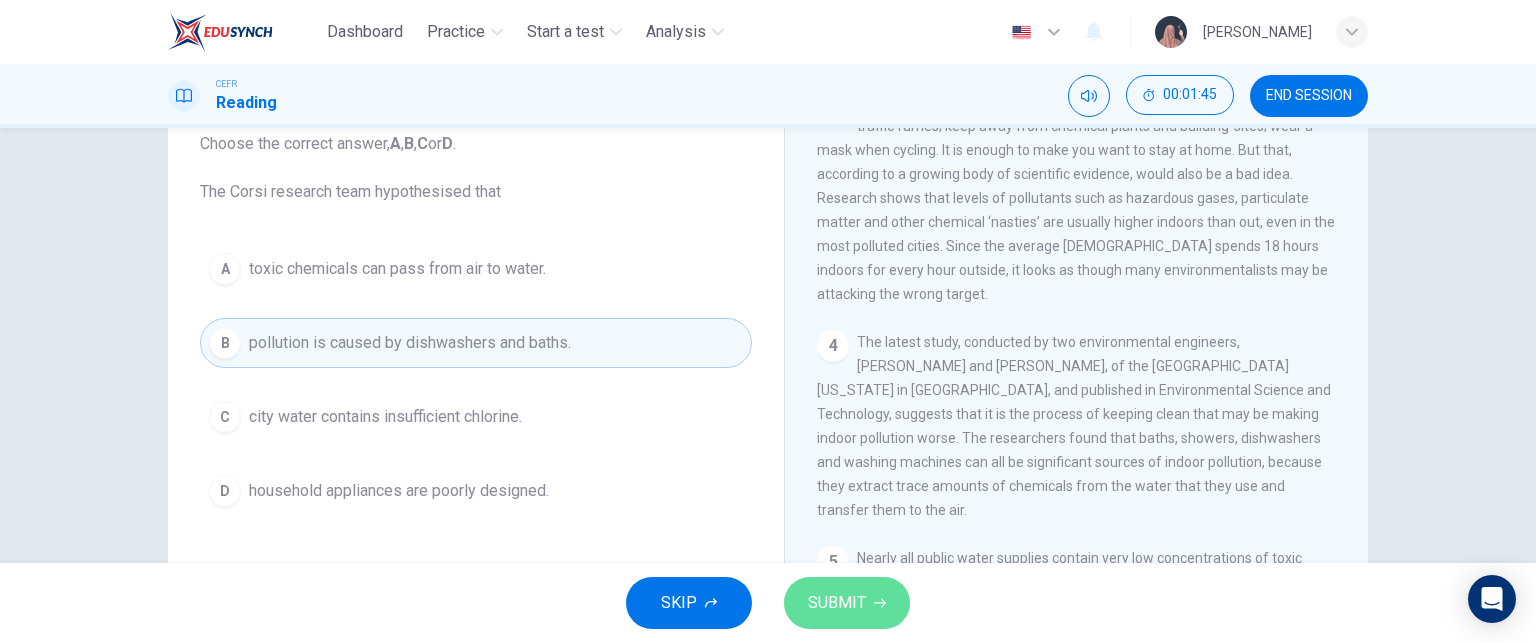 click on "SUBMIT" at bounding box center (847, 603) 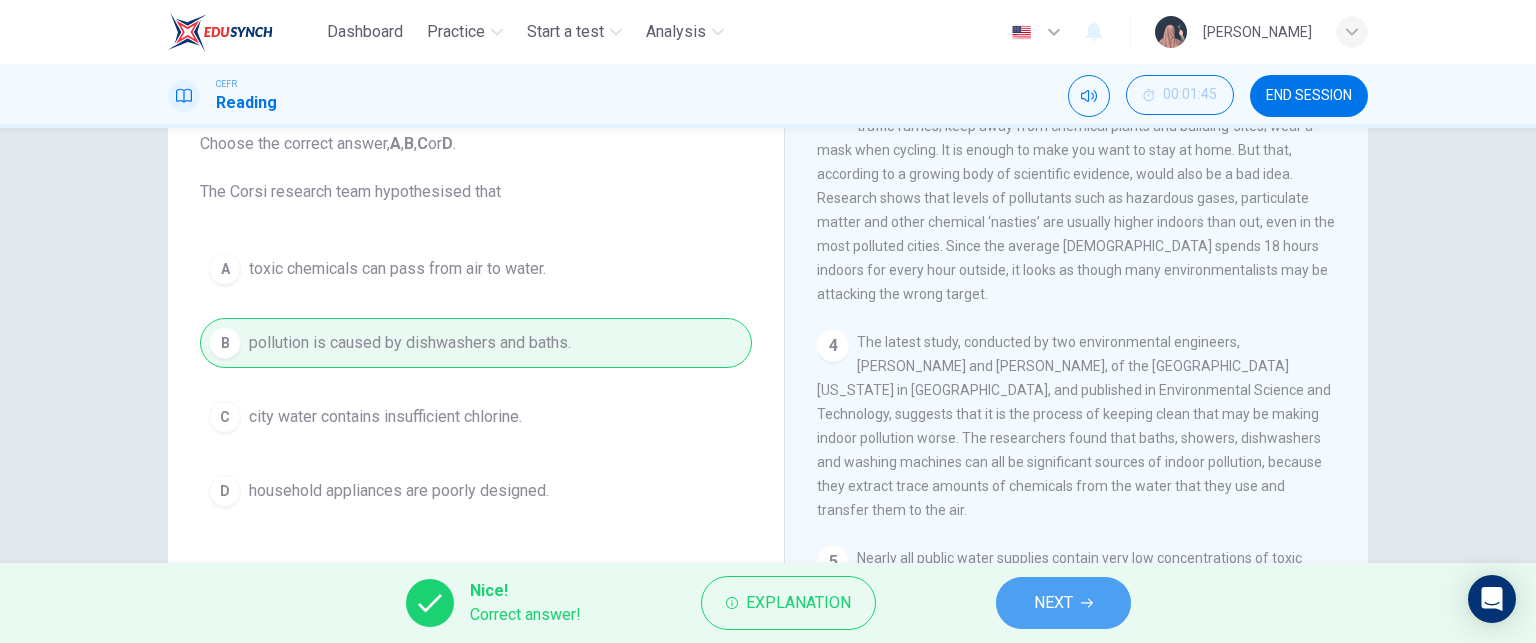 click on "NEXT" at bounding box center [1053, 603] 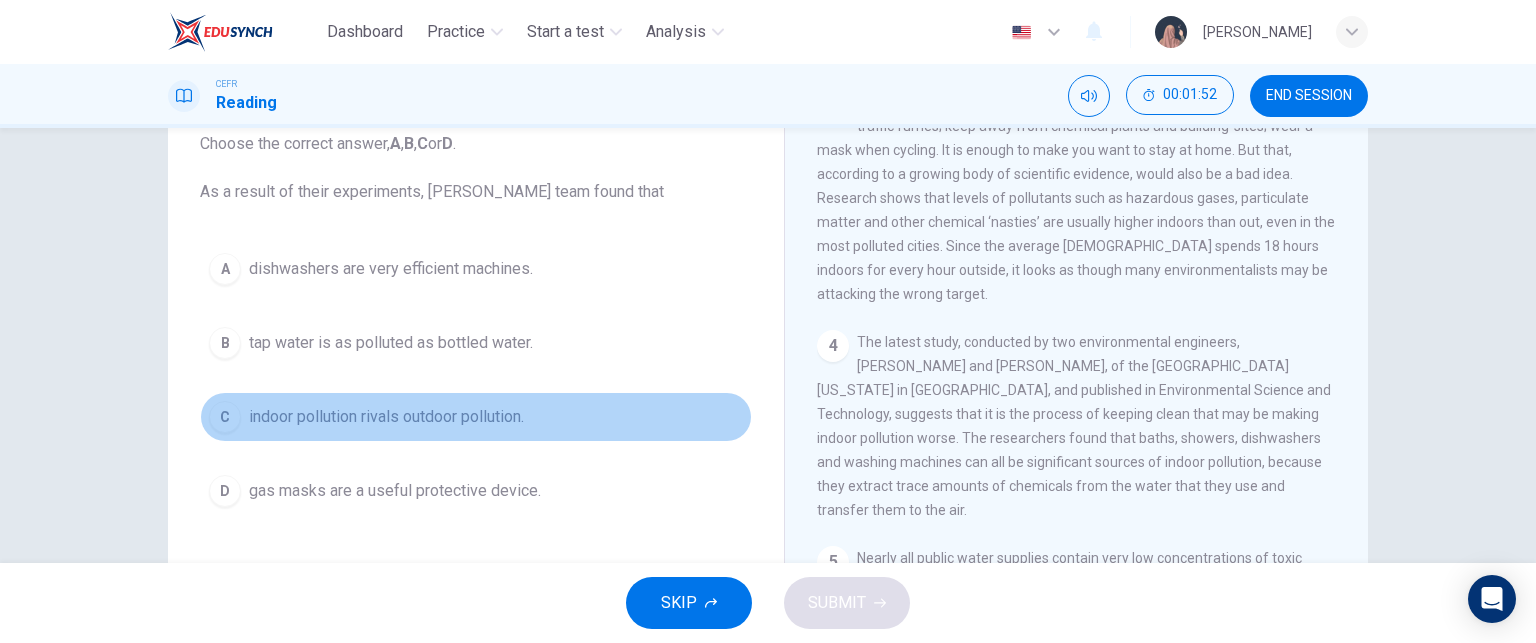click on "C indoor pollution rivals outdoor pollution." at bounding box center (476, 417) 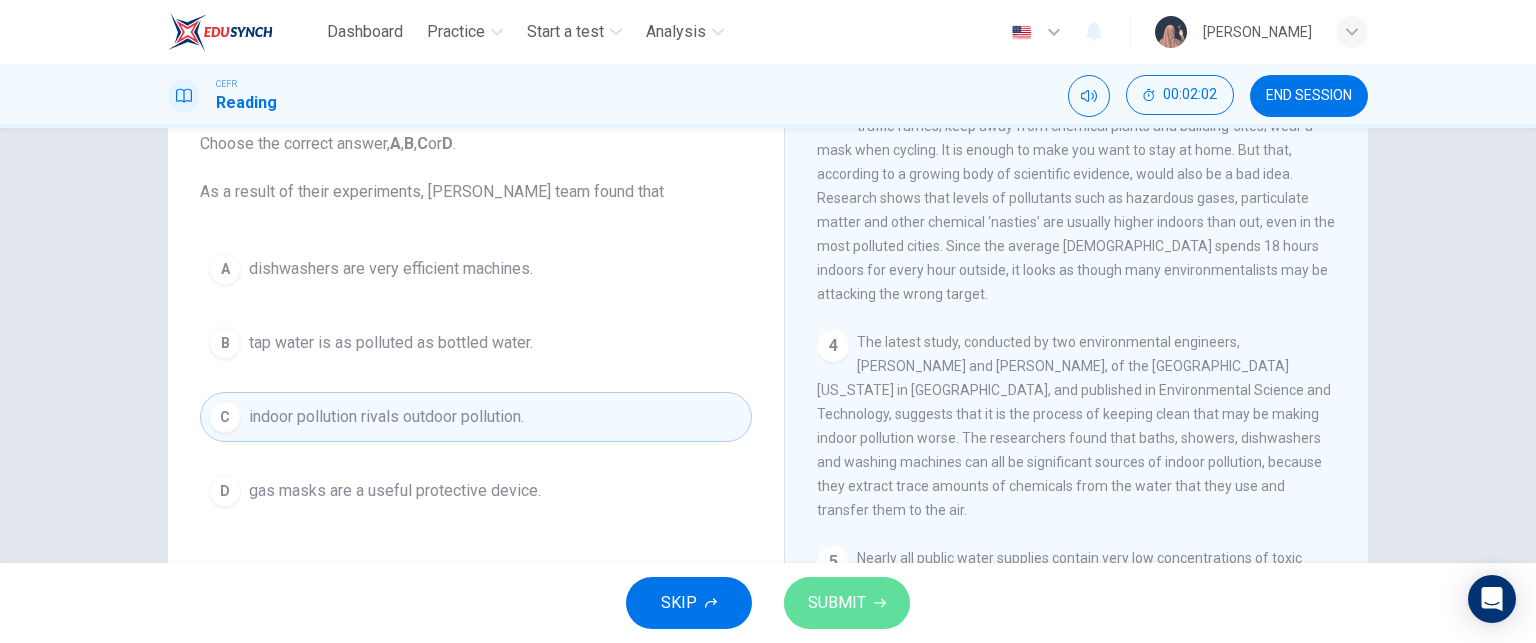 click on "SUBMIT" at bounding box center [837, 603] 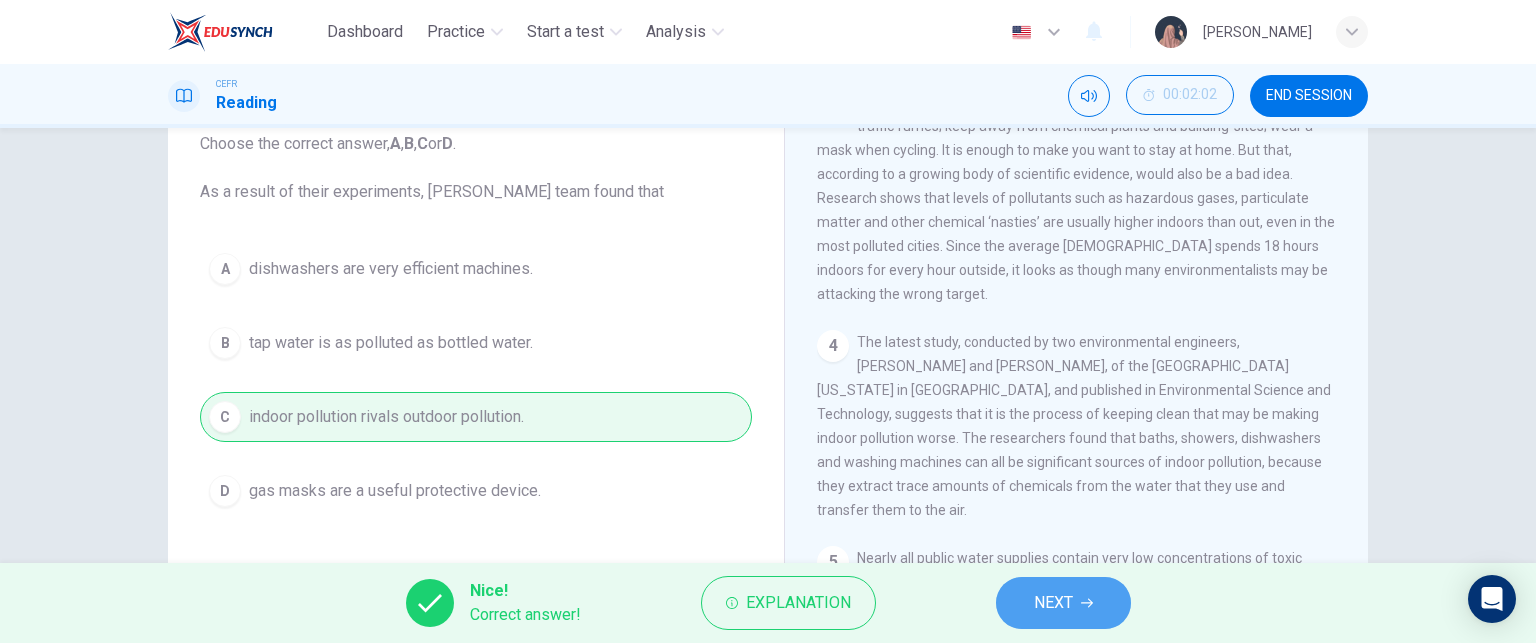 click on "NEXT" at bounding box center (1053, 603) 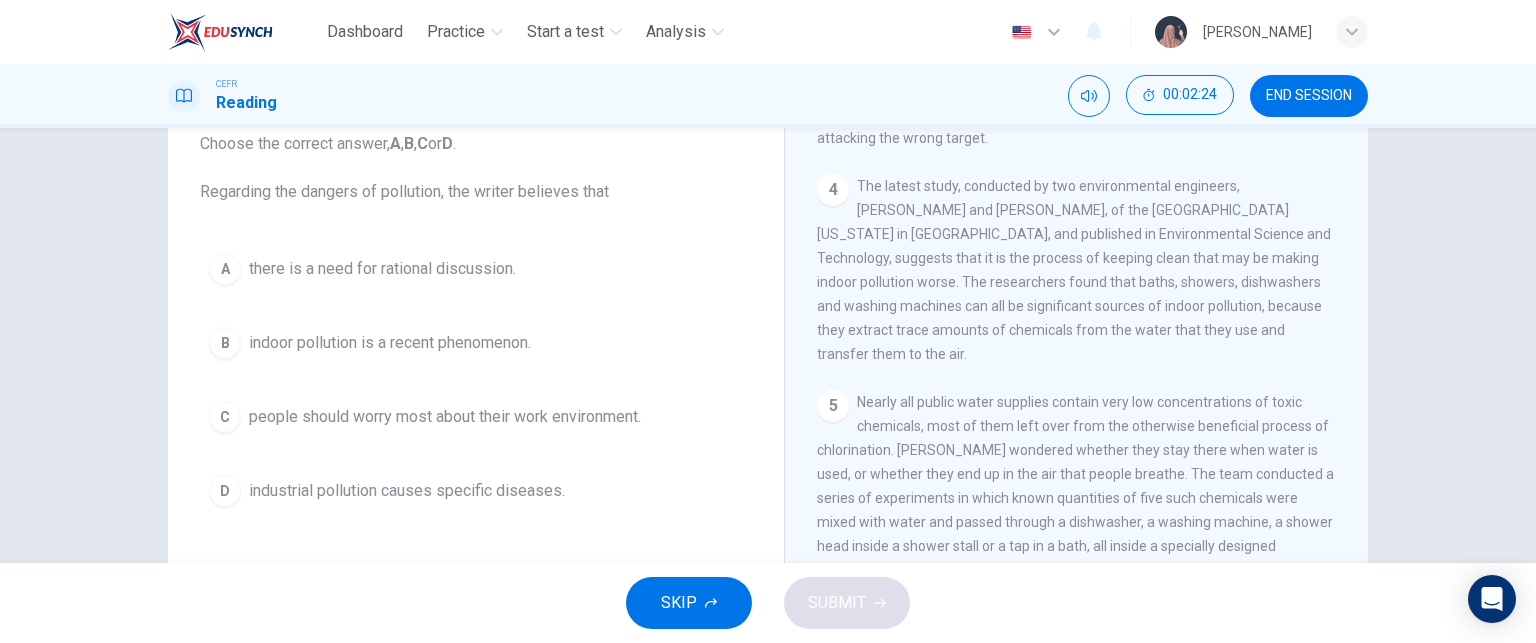scroll, scrollTop: 1047, scrollLeft: 0, axis: vertical 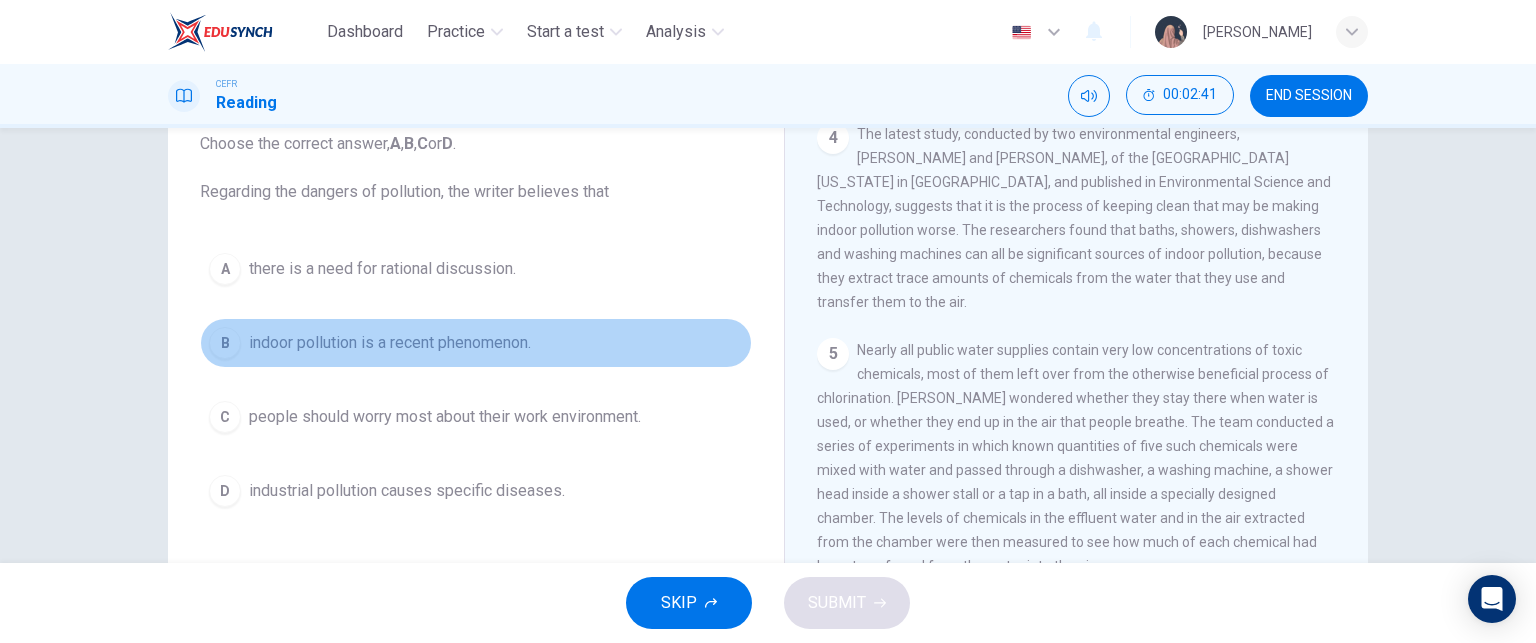 click on "B indoor pollution is a recent phenomenon." at bounding box center (476, 343) 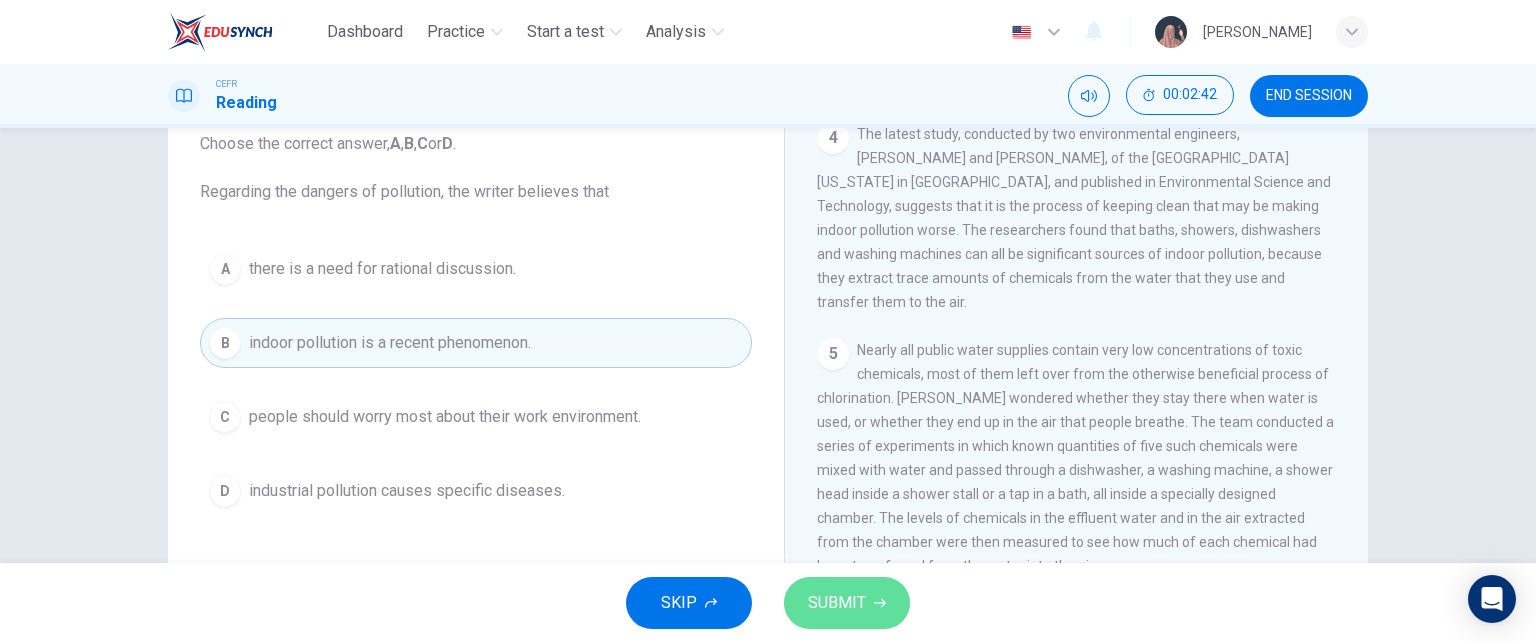click on "SUBMIT" at bounding box center (837, 603) 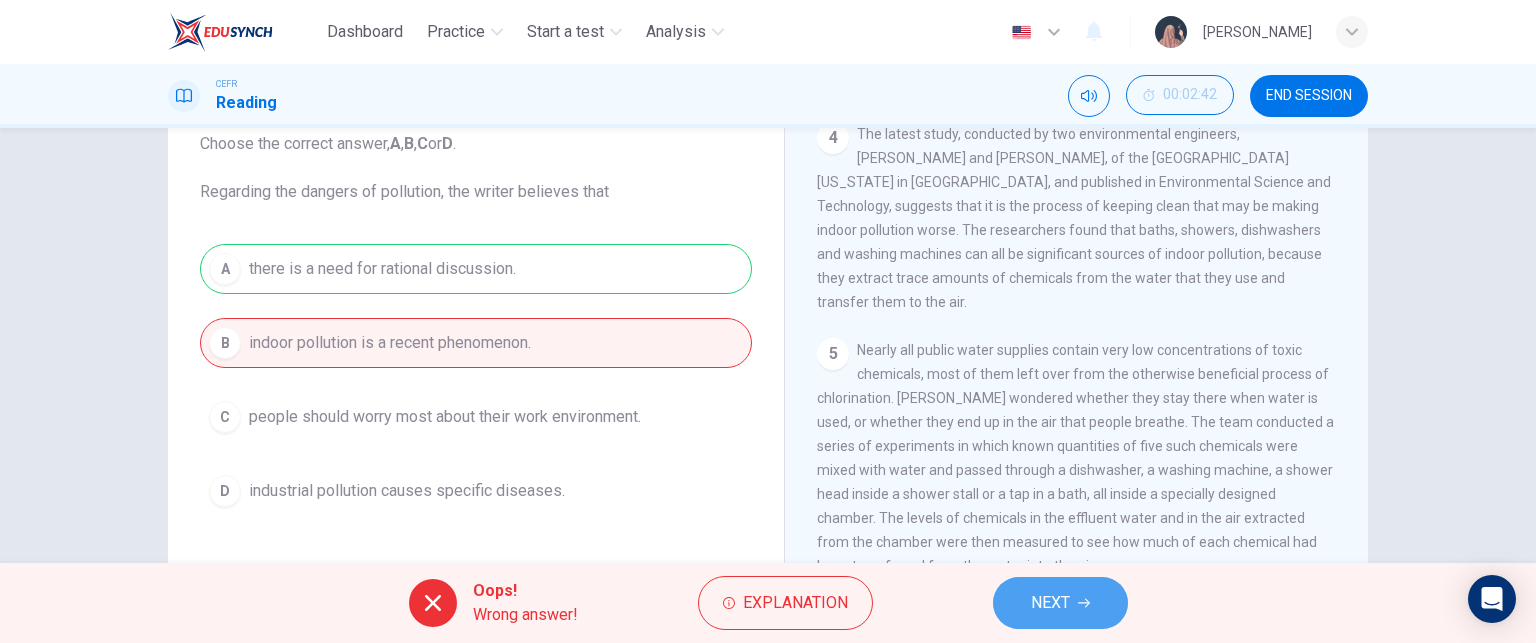 click on "NEXT" at bounding box center [1050, 603] 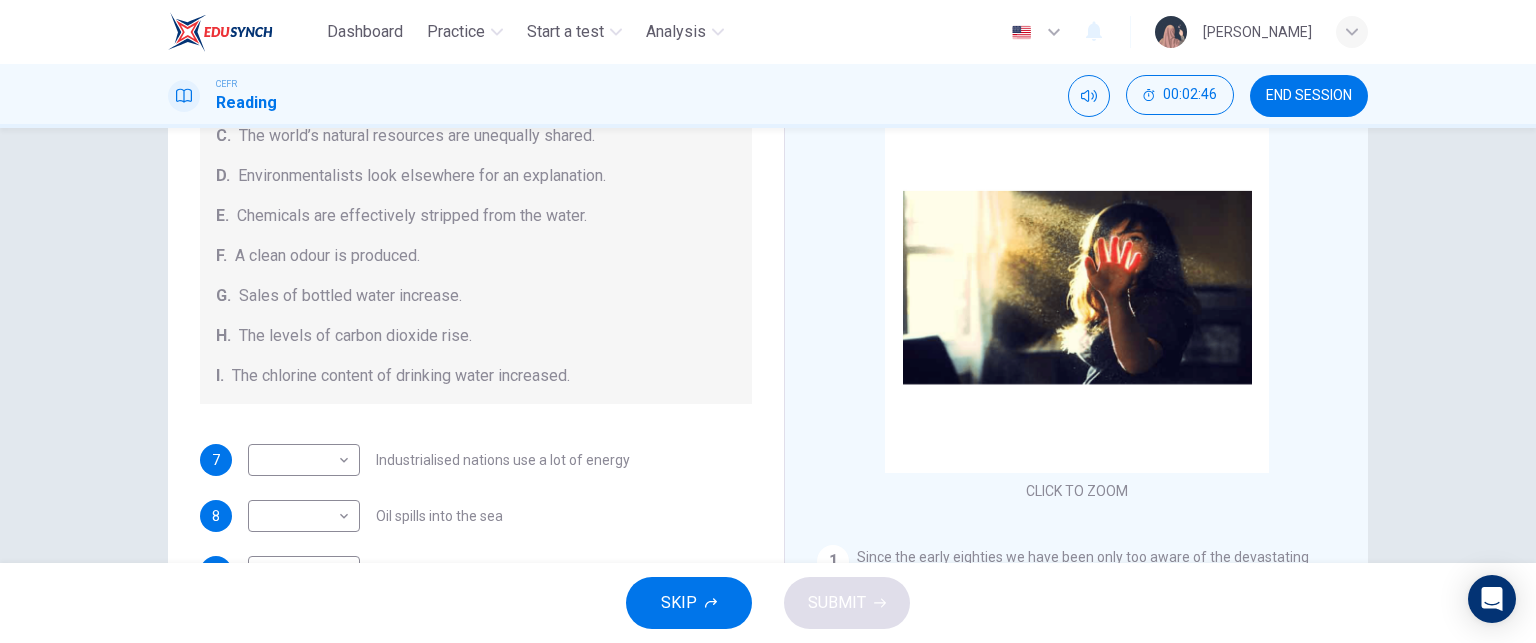 scroll, scrollTop: 304, scrollLeft: 0, axis: vertical 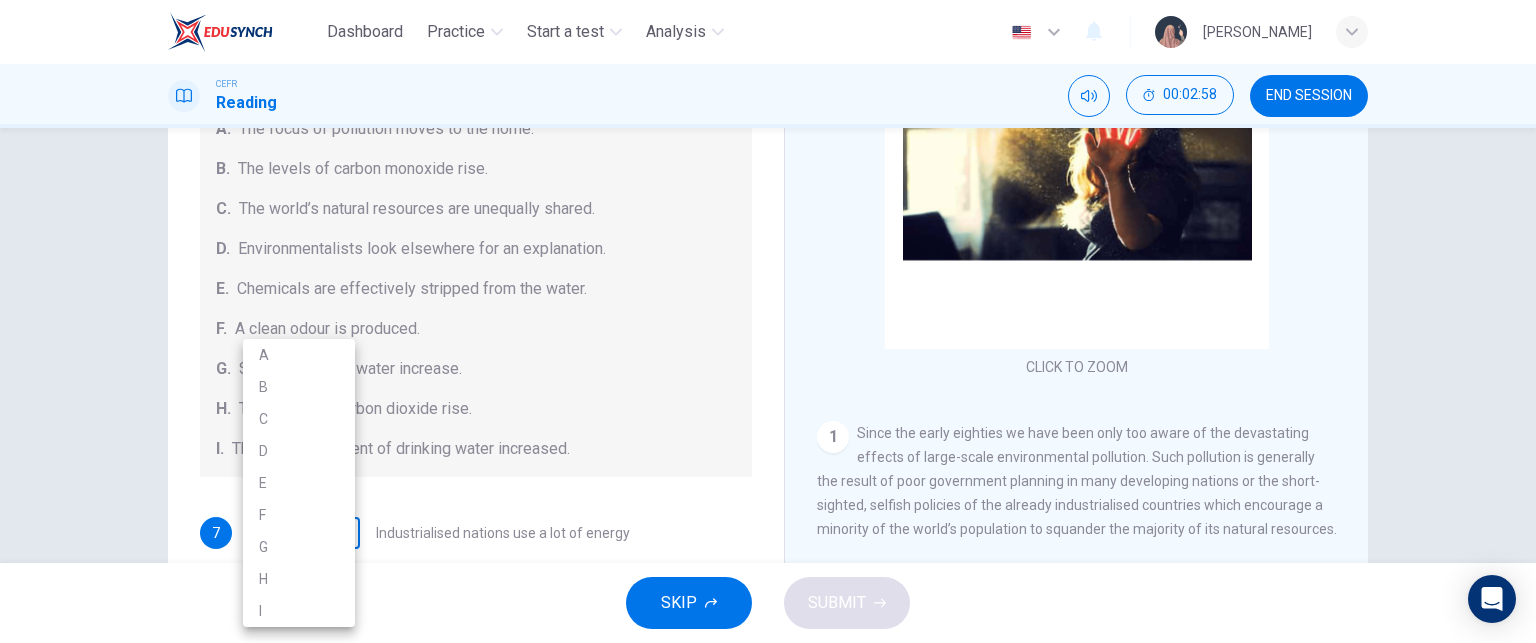 click on "Dashboard Practice Start a test Analysis English en ​ [PERSON_NAME] CEFR Reading 00:02:58 END SESSION Questions 7 - 13 The Reading Passage describes a number of cause and effect relationships.
Match each cause with its effect ( A-J ).
Write the appropriate letters ( A-J ) in the boxes below. Causes A. The focus of pollution moves to the home. B. The levels of carbon monoxide rise. C. The world’s natural resources are unequally shared. D. Environmentalists look elsewhere for an explanation. E. Chemicals are effectively stripped from the water. F. A clean odour is produced. G. Sales of bottled water increase. H. The levels of carbon dioxide rise. I. The chlorine content of drinking water increased. 7 ​ ​ Industrialised nations use a lot of energy 8 ​ ​ Oil spills into the sea 9 ​ ​ The researchers publish their findings 10 ​ ​ Water is brought to a high temperature 11 ​ ​ People fear pollutants in tap water 12 ​ ​ Air conditioning systems are inadequate 13 ​ ​" at bounding box center (768, 321) 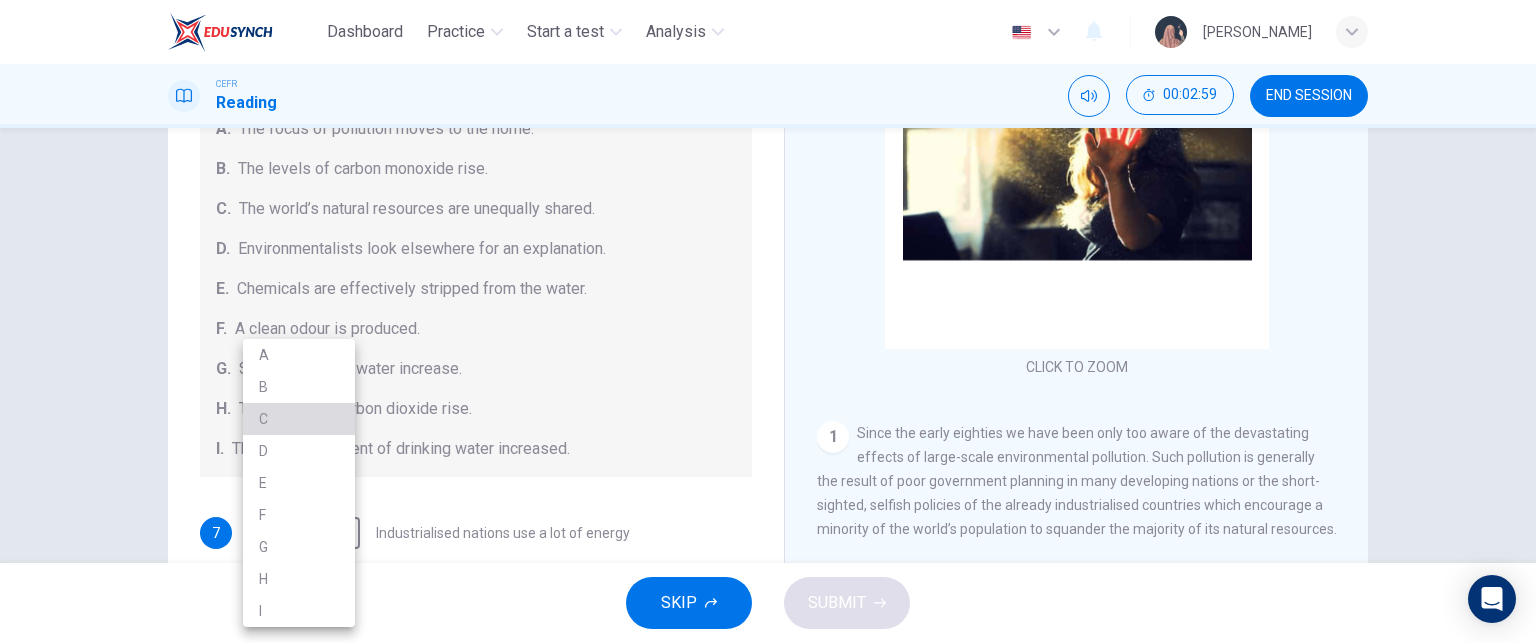 click on "C" at bounding box center [299, 419] 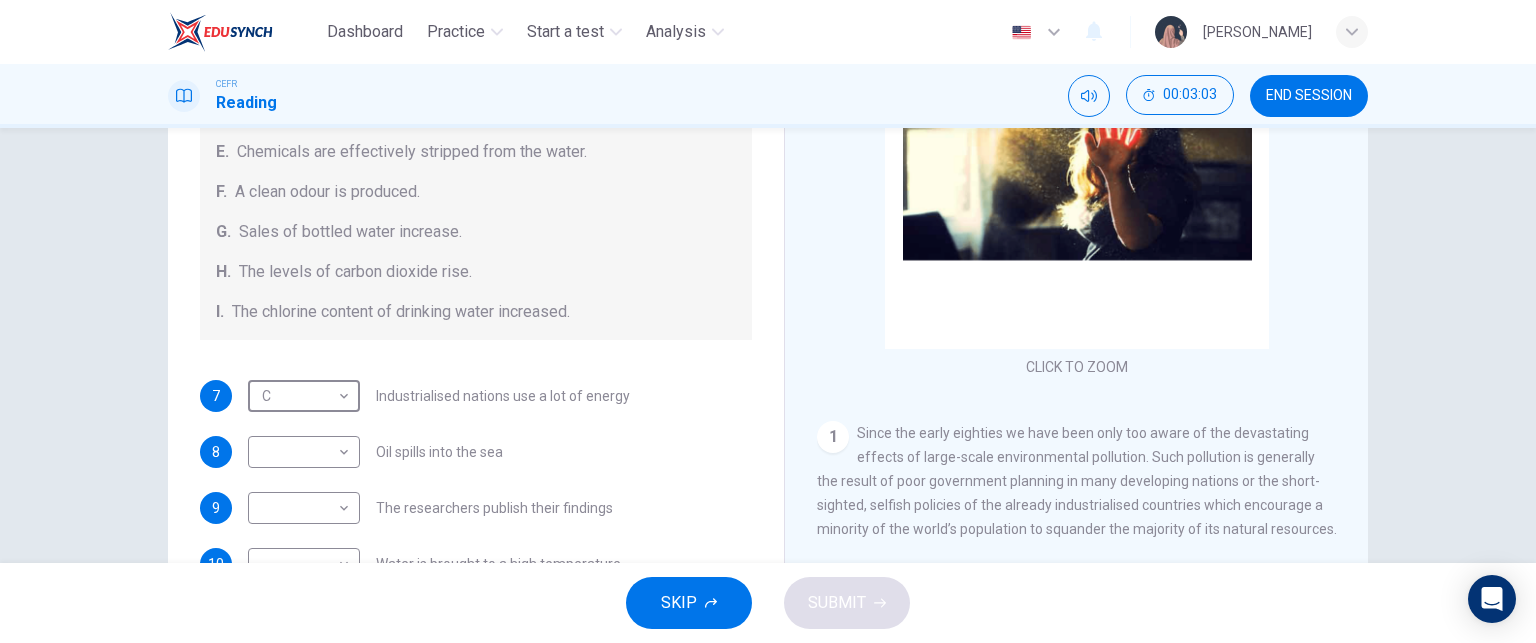 scroll, scrollTop: 376, scrollLeft: 0, axis: vertical 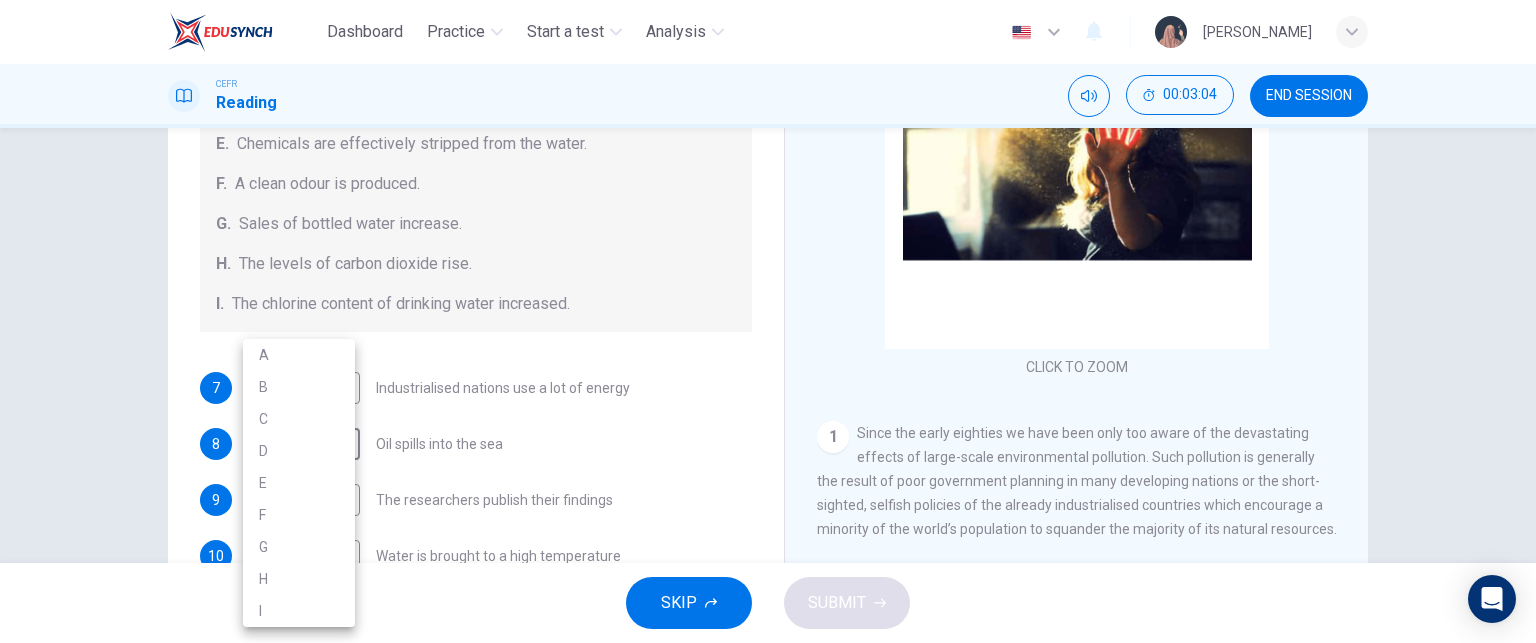 click on "Dashboard Practice Start a test Analysis English en ​ [PERSON_NAME] CEFR Reading 00:03:04 END SESSION Questions 7 - 13 The Reading Passage describes a number of cause and effect relationships.
Match each cause with its effect ( A-J ).
Write the appropriate letters ( A-J ) in the boxes below. Causes A. The focus of pollution moves to the home. B. The levels of carbon monoxide rise. C. The world’s natural resources are unequally shared. D. Environmentalists look elsewhere for an explanation. E. Chemicals are effectively stripped from the water. F. A clean odour is produced. G. Sales of bottled water increase. H. The levels of carbon dioxide rise. I. The chlorine content of drinking water increased. 7 C C ​ Industrialised nations use a lot of energy 8 ​ ​ Oil spills into the sea 9 ​ ​ The researchers publish their findings 10 ​ ​ Water is brought to a high temperature 11 ​ ​ People fear pollutants in tap water 12 ​ ​ Air conditioning systems are inadequate 13 ​ ​" at bounding box center [768, 321] 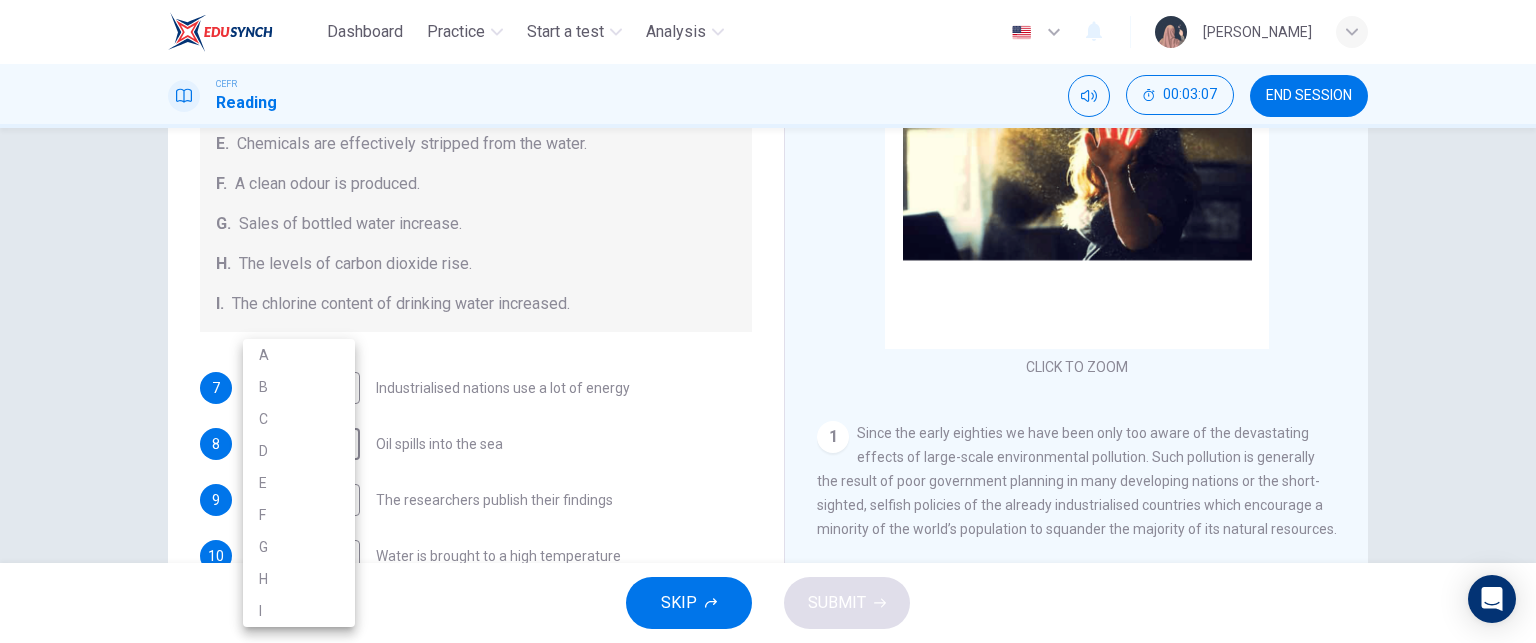 click at bounding box center (768, 321) 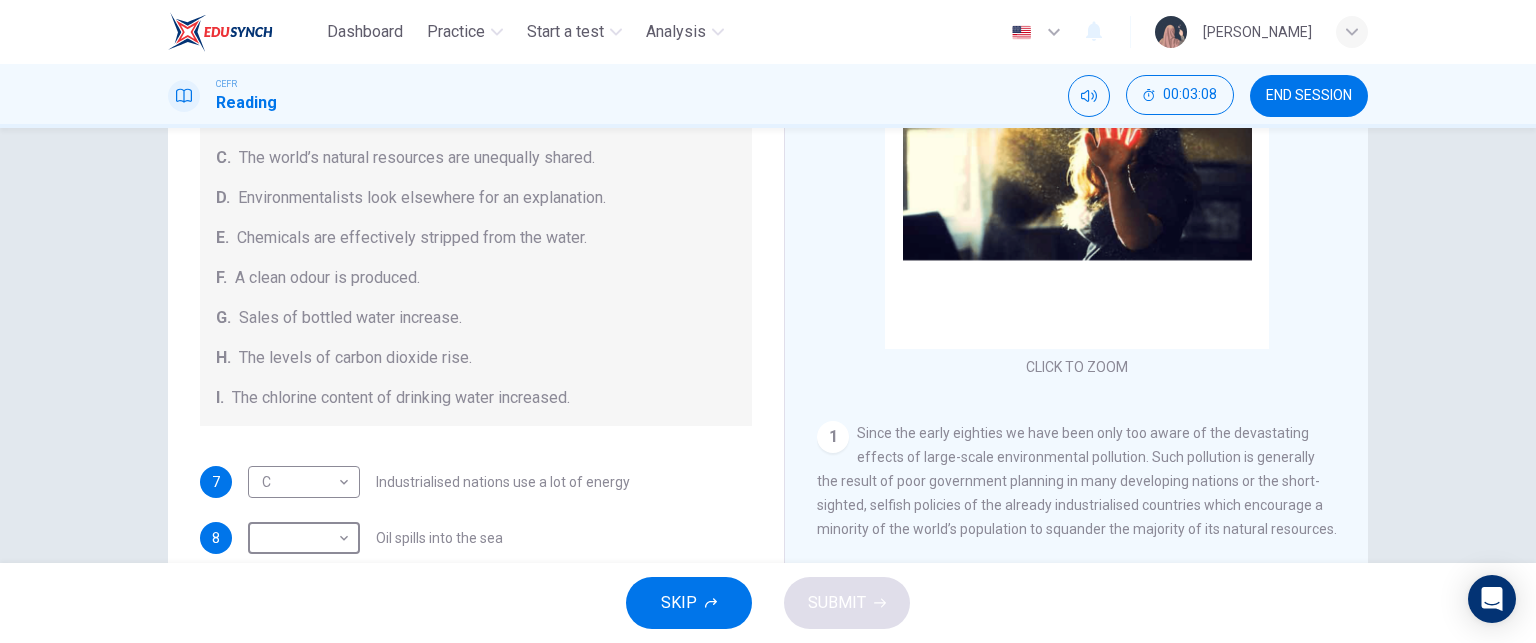 scroll, scrollTop: 276, scrollLeft: 0, axis: vertical 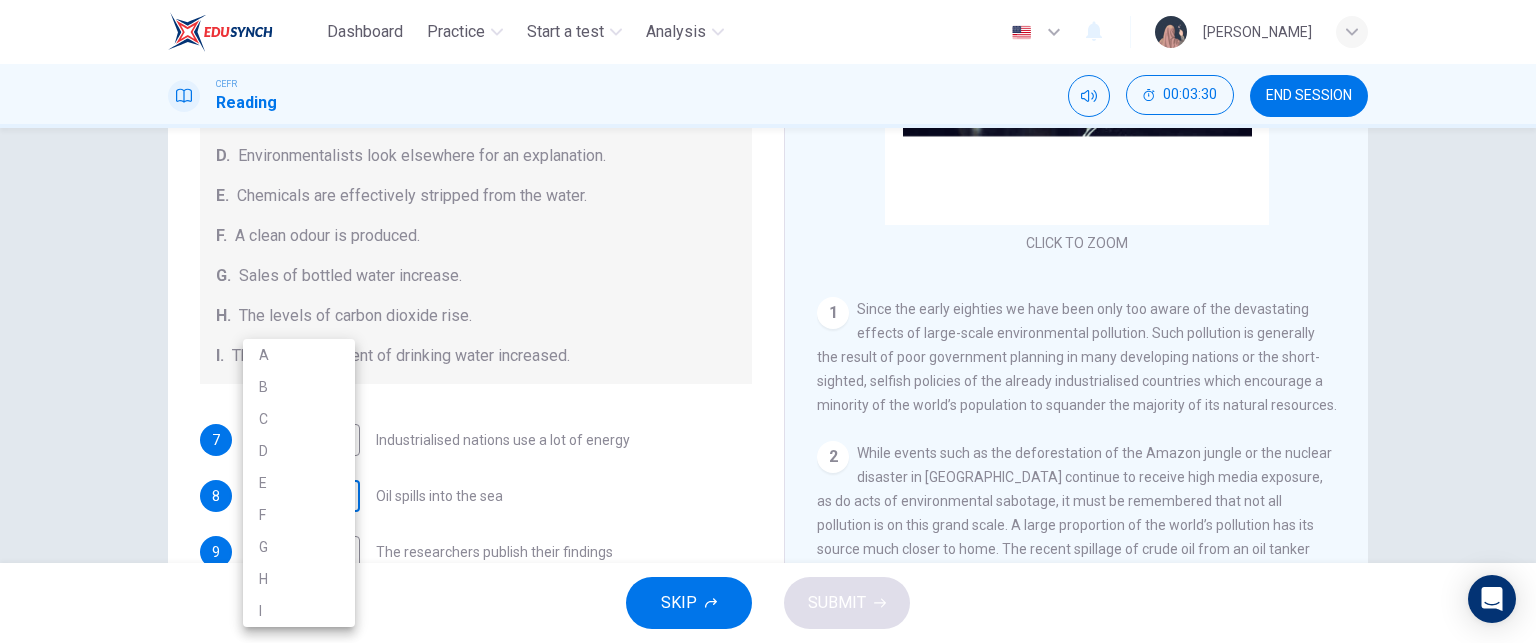 click on "Dashboard Practice Start a test Analysis English en ​ [PERSON_NAME] CEFR Reading 00:03:30 END SESSION Questions 7 - 13 The Reading Passage describes a number of cause and effect relationships.
Match each cause with its effect ( A-J ).
Write the appropriate letters ( A-J ) in the boxes below. Causes A. The focus of pollution moves to the home. B. The levels of carbon monoxide rise. C. The world’s natural resources are unequally shared. D. Environmentalists look elsewhere for an explanation. E. Chemicals are effectively stripped from the water. F. A clean odour is produced. G. Sales of bottled water increase. H. The levels of carbon dioxide rise. I. The chlorine content of drinking water increased. 7 C C ​ Industrialised nations use a lot of energy 8 ​ ​ Oil spills into the sea 9 ​ ​ The researchers publish their findings 10 ​ ​ Water is brought to a high temperature 11 ​ ​ People fear pollutants in tap water 12 ​ ​ Air conditioning systems are inadequate 13 ​ ​" at bounding box center [768, 321] 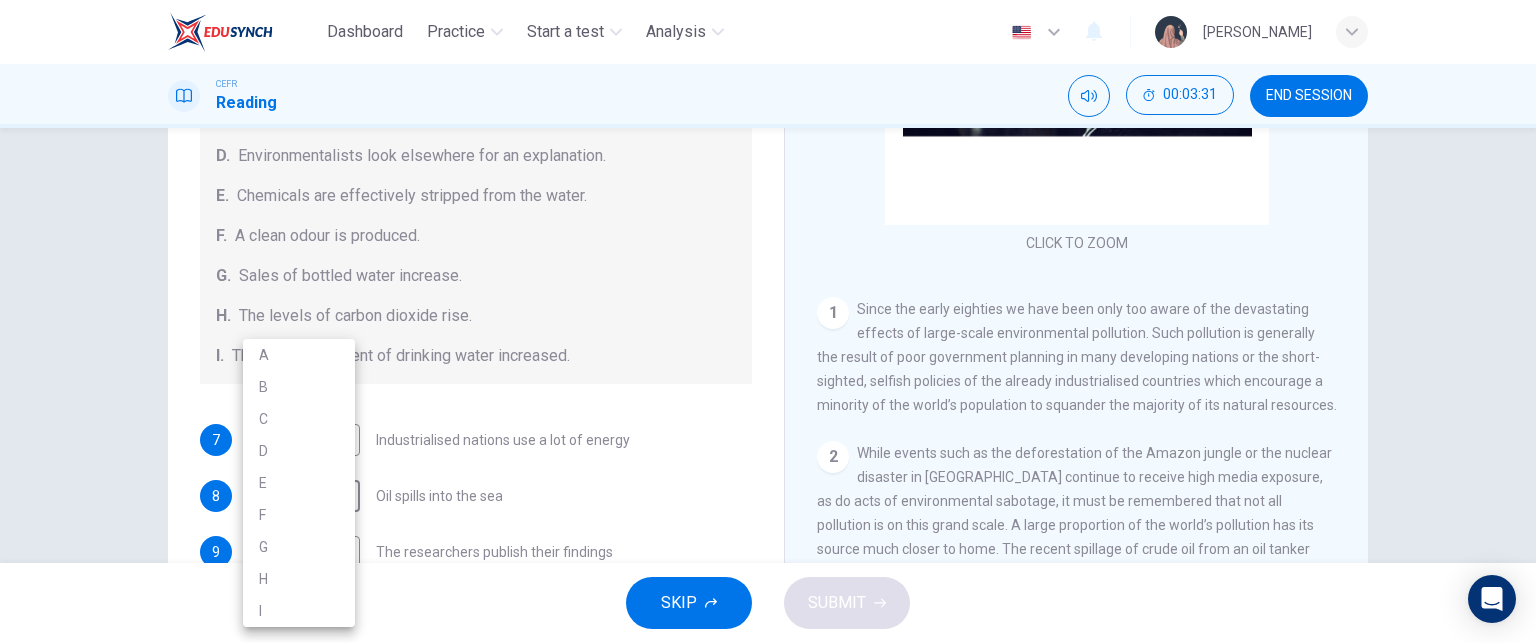 click at bounding box center (768, 321) 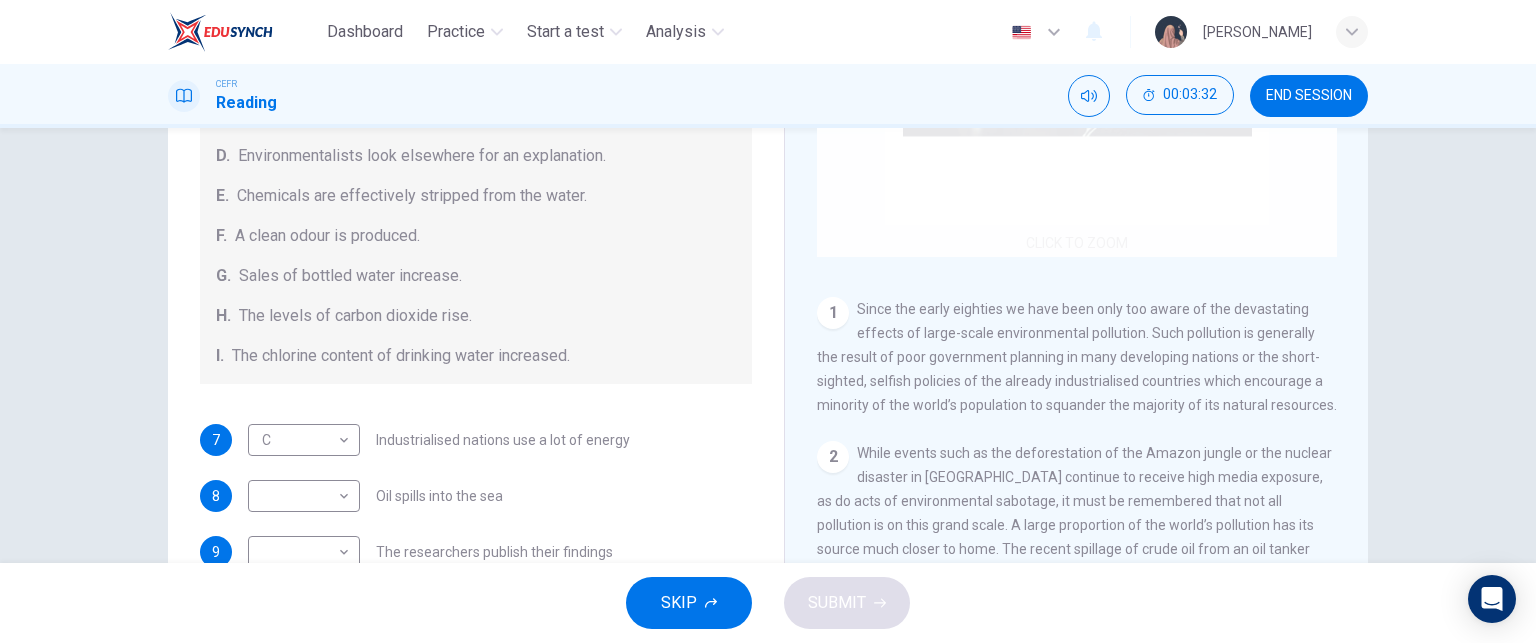 drag, startPoint x: 1109, startPoint y: 376, endPoint x: 1148, endPoint y: 228, distance: 153.05228 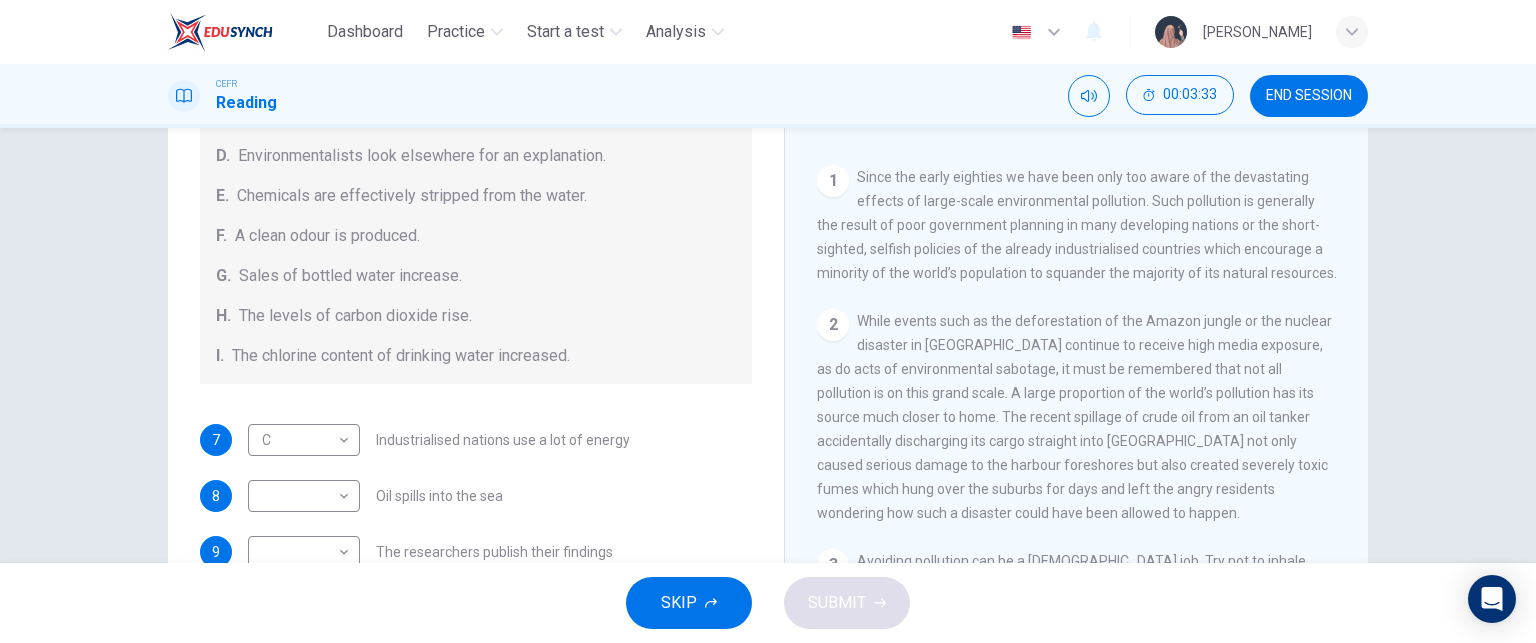 scroll, scrollTop: 383, scrollLeft: 0, axis: vertical 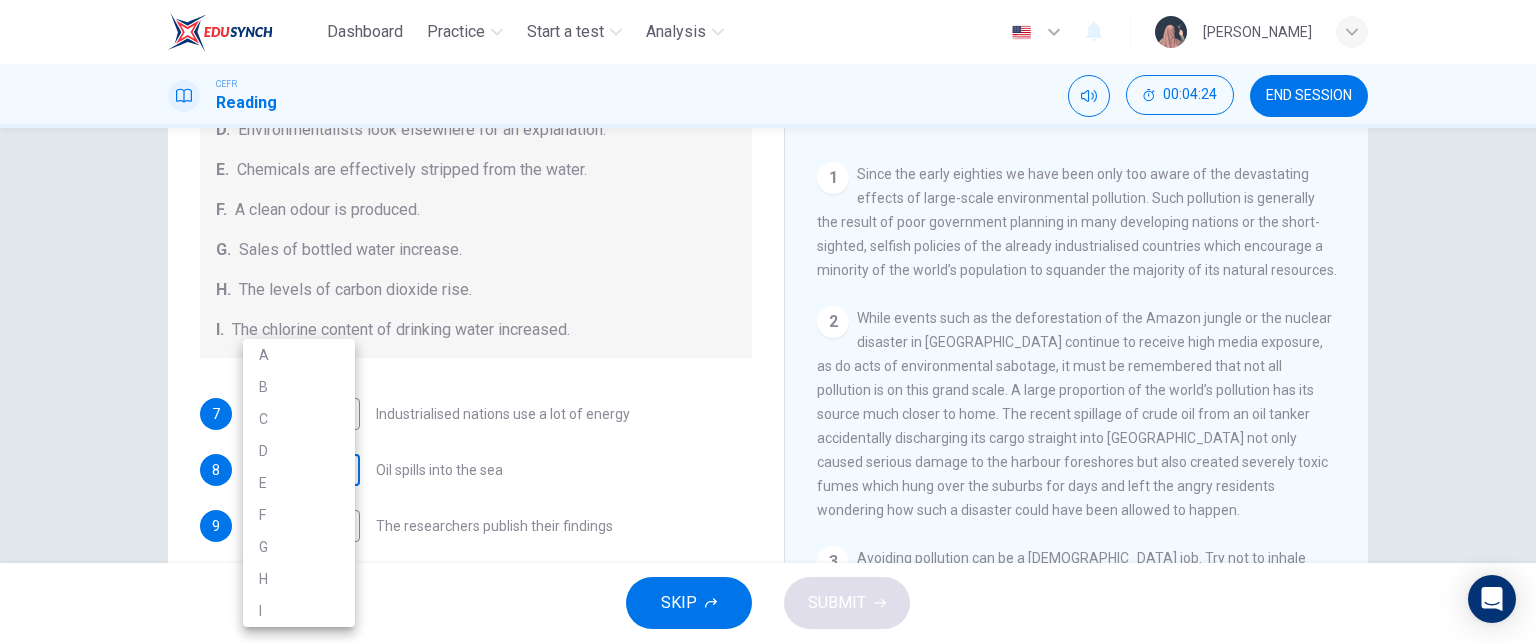 click on "Dashboard Practice Start a test Analysis English en ​ [PERSON_NAME] CEFR Reading 00:04:24 END SESSION Questions 7 - 13 The Reading Passage describes a number of cause and effect relationships.
Match each cause with its effect ( A-J ).
Write the appropriate letters ( A-J ) in the boxes below. Causes A. The focus of pollution moves to the home. B. The levels of carbon monoxide rise. C. The world’s natural resources are unequally shared. D. Environmentalists look elsewhere for an explanation. E. Chemicals are effectively stripped from the water. F. A clean odour is produced. G. Sales of bottled water increase. H. The levels of carbon dioxide rise. I. The chlorine content of drinking water increased. 7 C C ​ Industrialised nations use a lot of energy 8 ​ ​ Oil spills into the sea 9 ​ ​ The researchers publish their findings 10 ​ ​ Water is brought to a high temperature 11 ​ ​ People fear pollutants in tap water 12 ​ ​ Air conditioning systems are inadequate 13 ​ ​" at bounding box center (768, 321) 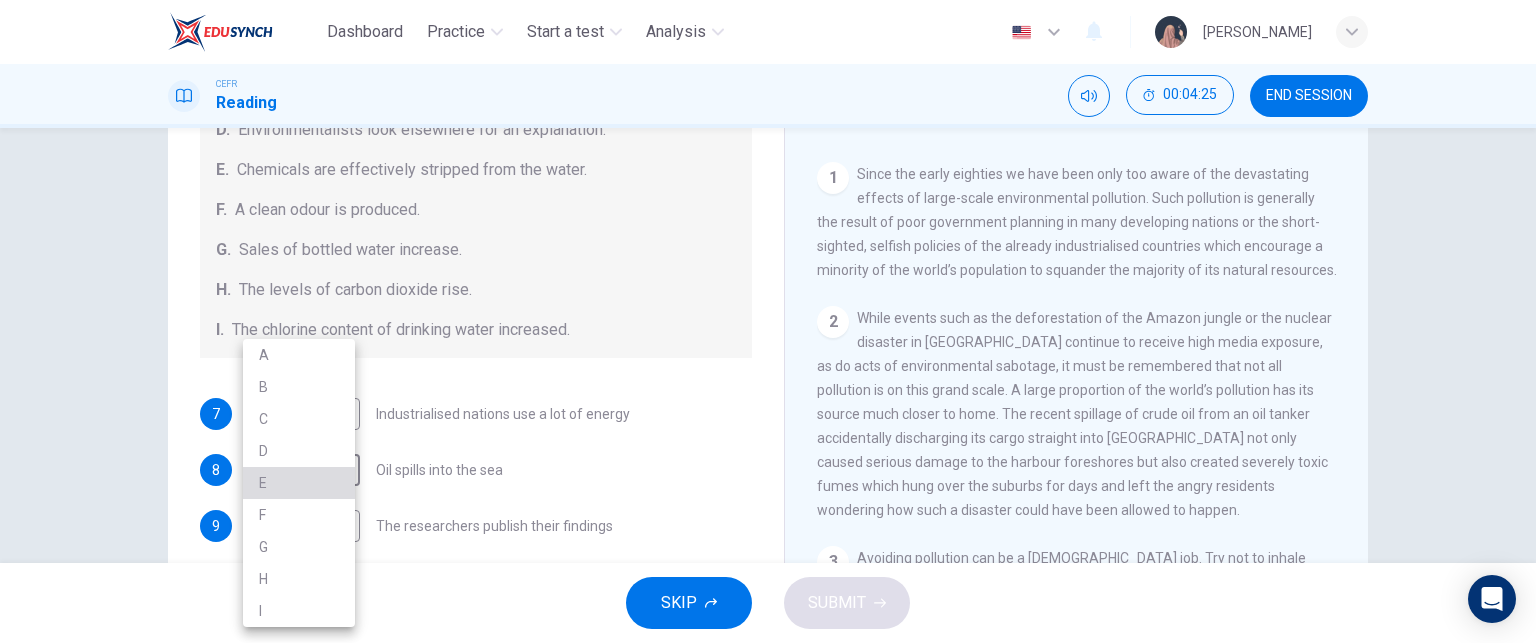 click on "E" at bounding box center (299, 483) 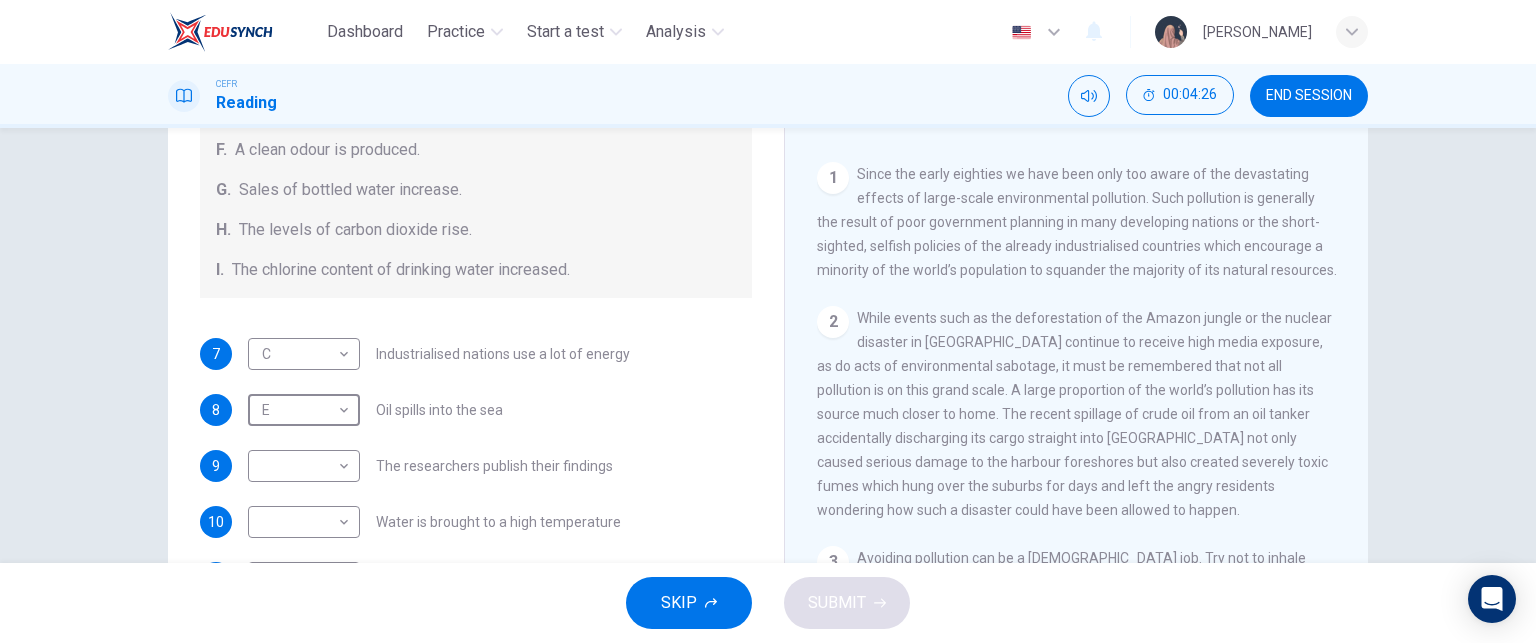 scroll, scrollTop: 424, scrollLeft: 0, axis: vertical 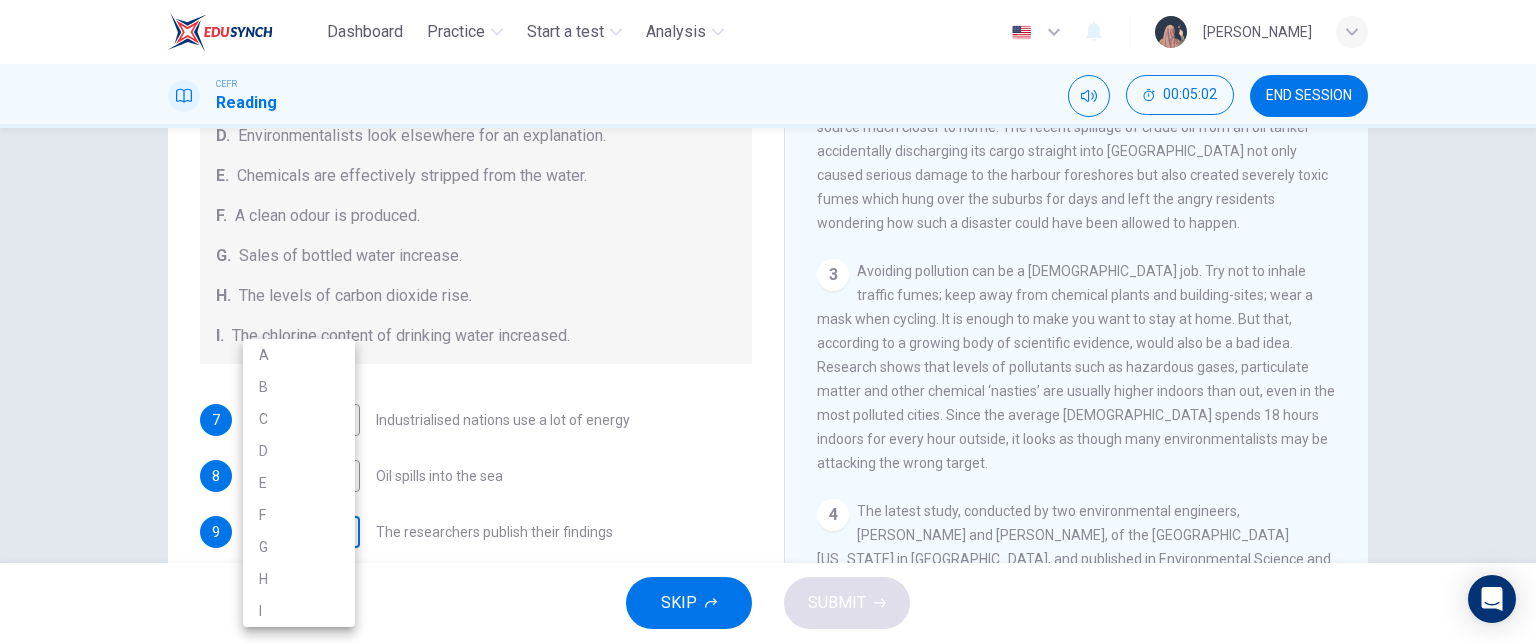 click on "Dashboard Practice Start a test Analysis English en ​ [PERSON_NAME] CEFR Reading 00:05:02 END SESSION Questions 7 - 13 The Reading Passage describes a number of cause and effect relationships.
Match each cause with its effect ( A-J ).
Write the appropriate letters ( A-J ) in the boxes below. Causes A. The focus of pollution moves to the home. B. The levels of carbon monoxide rise. C. The world’s natural resources are unequally shared. D. Environmentalists look elsewhere for an explanation. E. Chemicals are effectively stripped from the water. F. A clean odour is produced. G. Sales of bottled water increase. H. The levels of carbon dioxide rise. I. The chlorine content of drinking water increased. 7 C C ​ Industrialised nations use a lot of energy 8 E E ​ Oil spills into the sea 9 ​ ​ The researchers publish their findings 10 ​ ​ Water is brought to a high temperature 11 ​ ​ People fear pollutants in tap water 12 ​ ​ Air conditioning systems are inadequate 13 ​ ​" at bounding box center (768, 321) 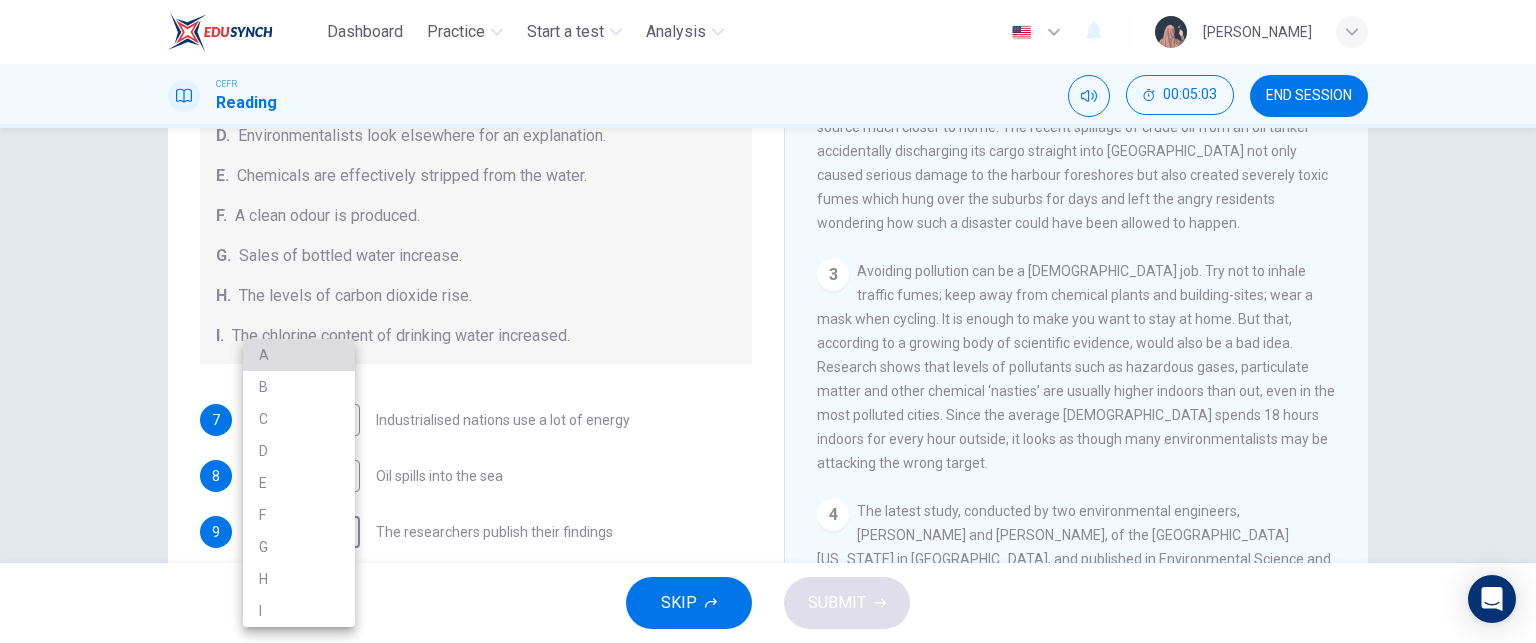 click on "A" at bounding box center [299, 355] 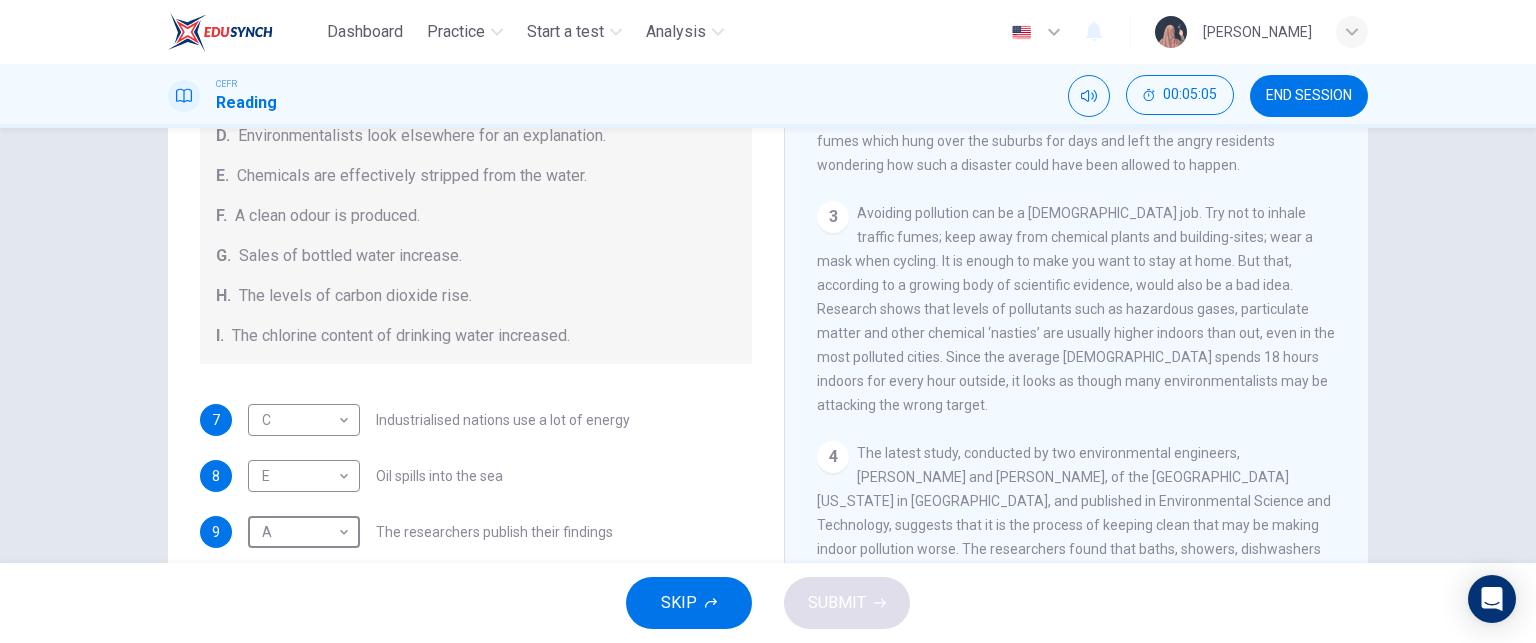 scroll, scrollTop: 736, scrollLeft: 0, axis: vertical 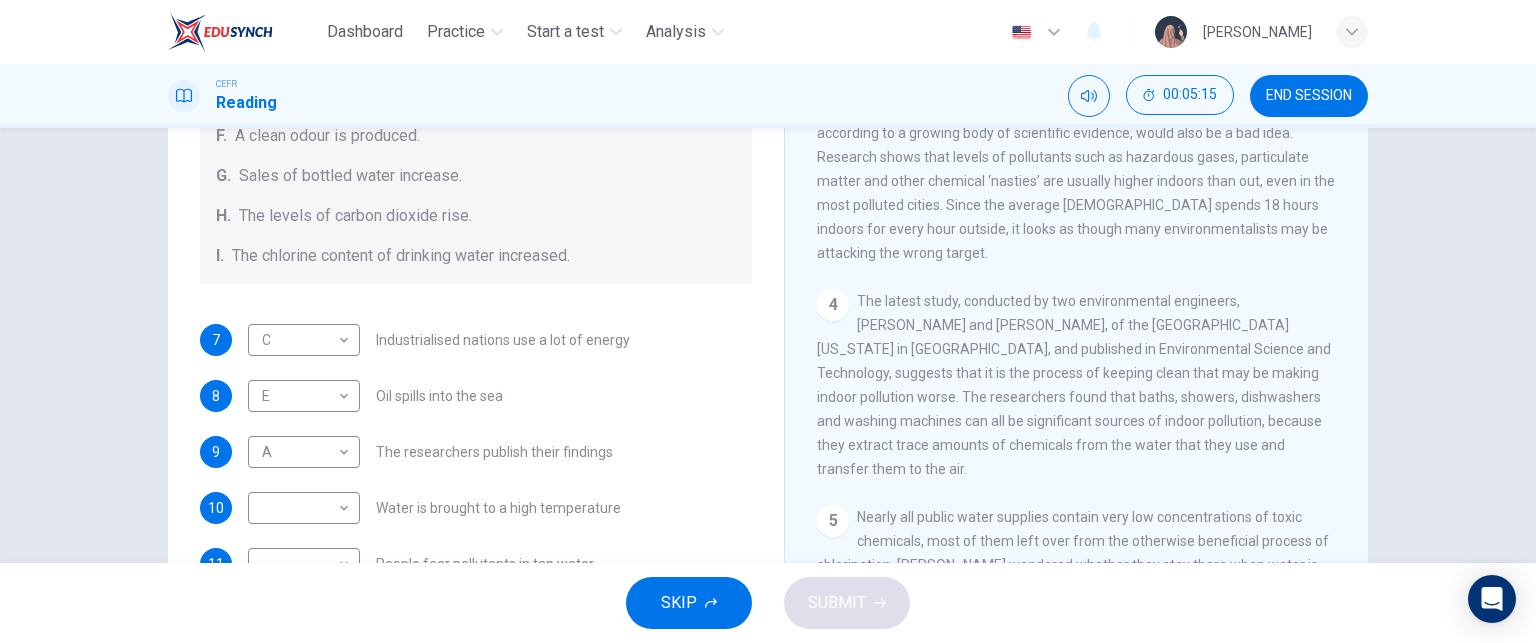 click on "The latest study, conducted by two environmental engineers, [PERSON_NAME] and [PERSON_NAME], of the [GEOGRAPHIC_DATA][US_STATE] in [GEOGRAPHIC_DATA], and published in Environmental Science and Technology, suggests that it is the process of keeping clean that may be making indoor pollution worse. The researchers found that baths, showers, dishwashers and washing machines can all be significant sources of indoor pollution, because they extract trace amounts of chemicals from the water that they use and transfer them to the air." at bounding box center [1074, 385] 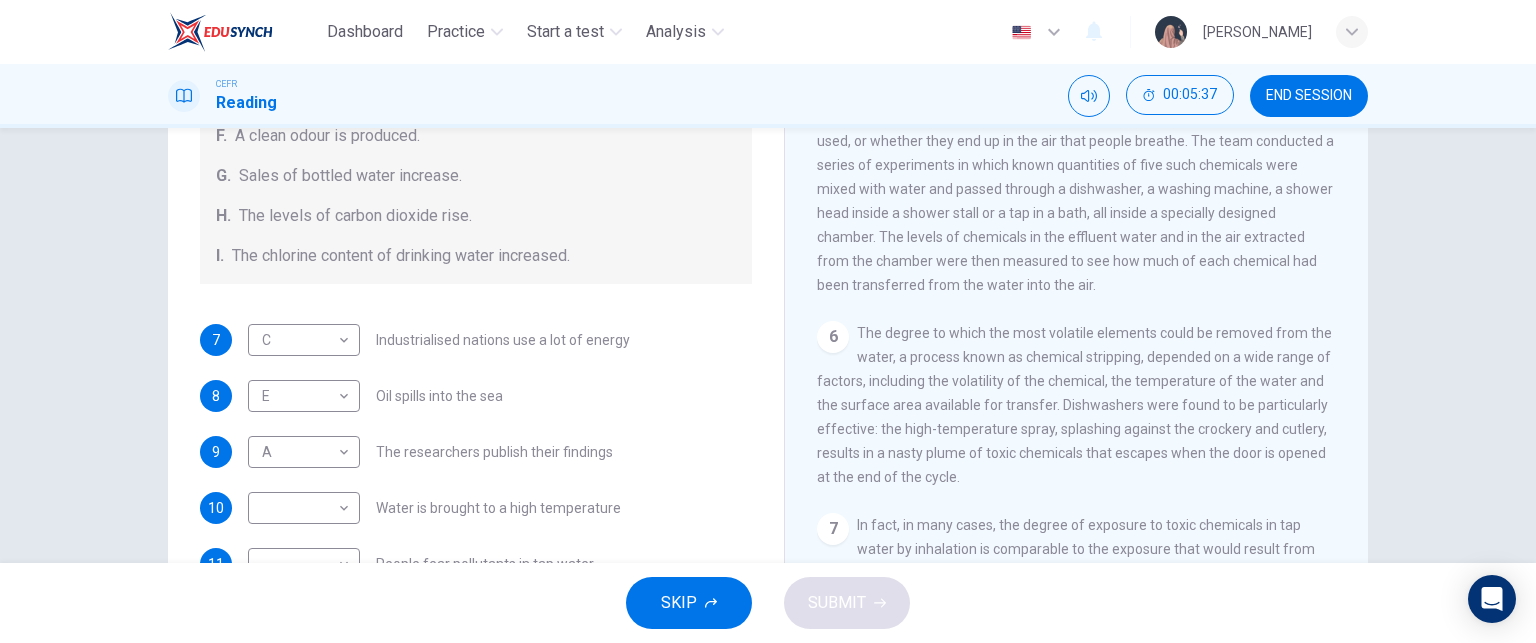 scroll, scrollTop: 1332, scrollLeft: 0, axis: vertical 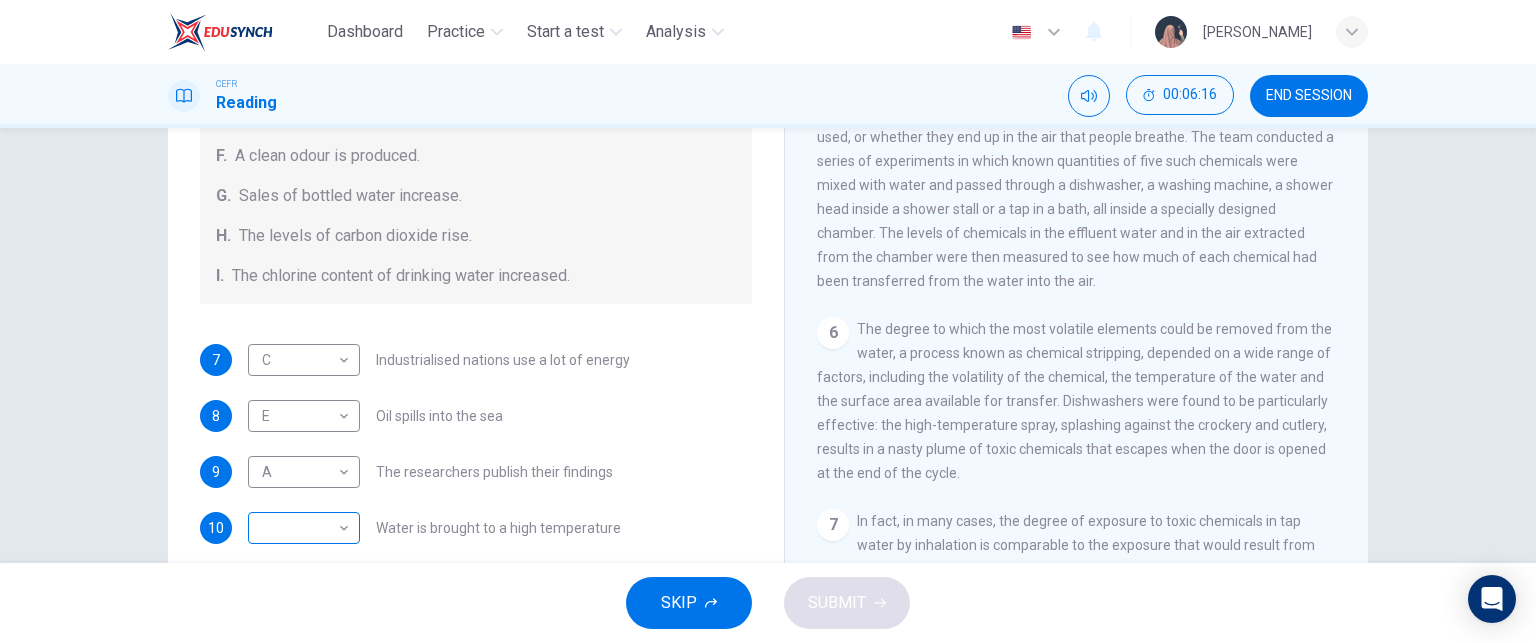 click on "Dashboard Practice Start a test Analysis English en ​ [PERSON_NAME] CEFR Reading 00:06:16 END SESSION Questions 7 - 13 The Reading Passage describes a number of cause and effect relationships.
Match each cause with its effect ( A-J ).
Write the appropriate letters ( A-J ) in the boxes below. Causes A. The focus of pollution moves to the home. B. The levels of carbon monoxide rise. C. The world’s natural resources are unequally shared. D. Environmentalists look elsewhere for an explanation. E. Chemicals are effectively stripped from the water. F. A clean odour is produced. G. Sales of bottled water increase. H. The levels of carbon dioxide rise. I. The chlorine content of drinking water increased. 7 C C ​ Industrialised nations use a lot of energy 8 E E ​ Oil spills into the sea 9 A A ​ The researchers publish their findings 10 ​ ​ Water is brought to a high temperature 11 ​ ​ People fear pollutants in tap water 12 ​ ​ Air conditioning systems are inadequate 13 ​ ​" at bounding box center [768, 321] 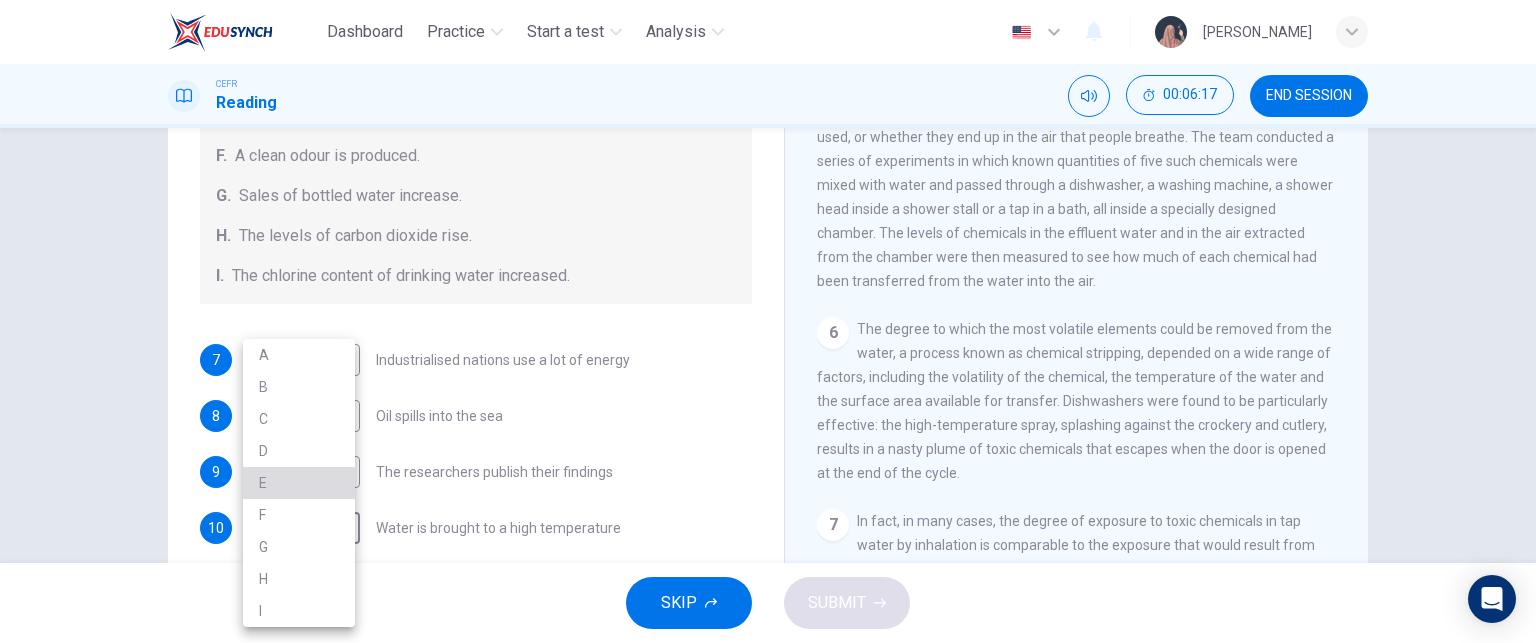click on "E" at bounding box center (299, 483) 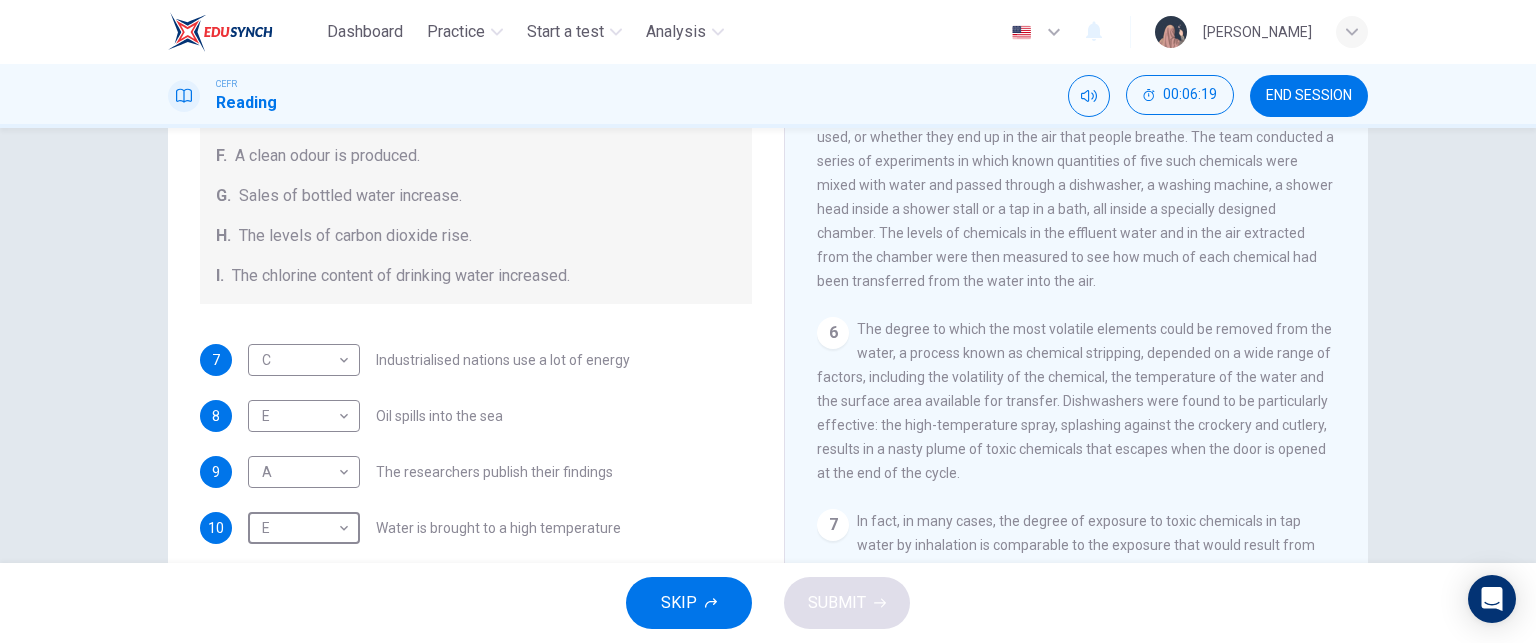 scroll, scrollTop: 424, scrollLeft: 0, axis: vertical 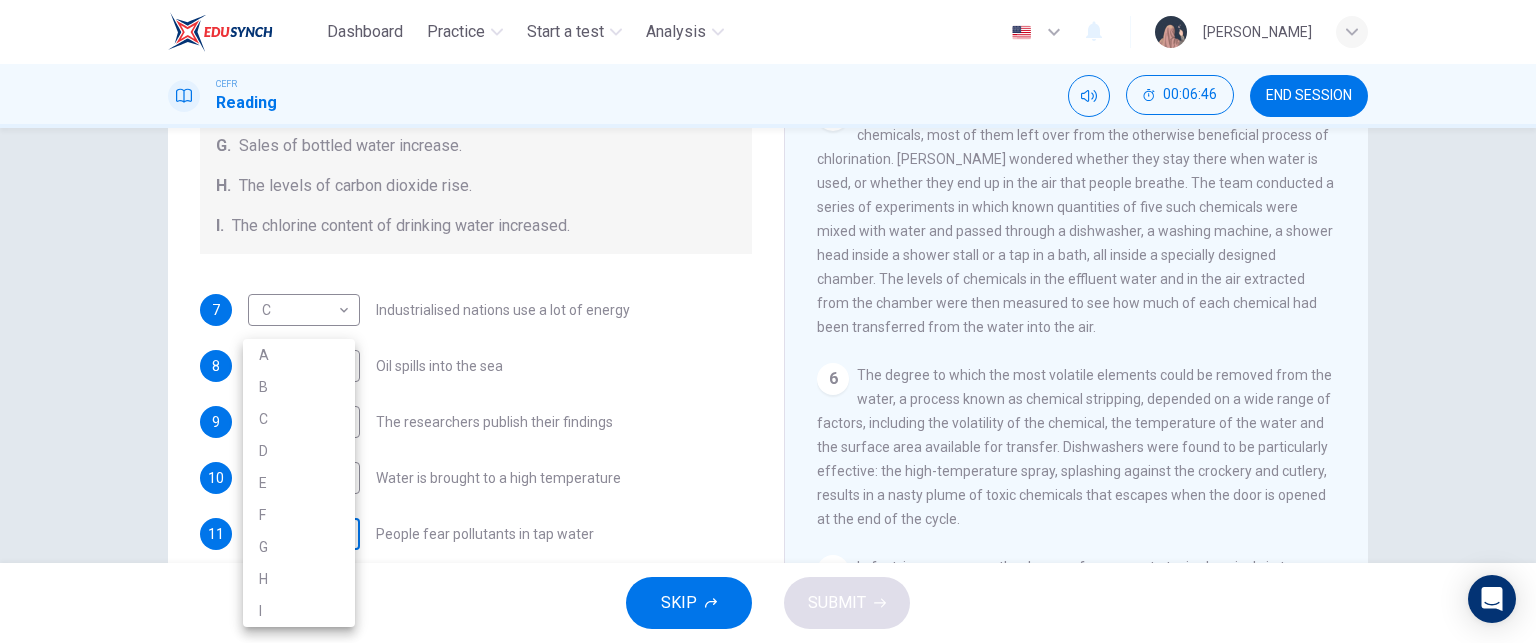 click on "Dashboard Practice Start a test Analysis English en ​ [PERSON_NAME] CEFR Reading 00:06:46 END SESSION Questions 7 - 13 The Reading Passage describes a number of cause and effect relationships.
Match each cause with its effect ( A-J ).
Write the appropriate letters ( A-J ) in the boxes below. Causes A. The focus of pollution moves to the home. B. The levels of carbon monoxide rise. C. The world’s natural resources are unequally shared. D. Environmentalists look elsewhere for an explanation. E. Chemicals are effectively stripped from the water. F. A clean odour is produced. G. Sales of bottled water increase. H. The levels of carbon dioxide rise. I. The chlorine content of drinking water increased. 7 C C ​ Industrialised nations use a lot of energy 8 E E ​ Oil spills into the sea 9 A A ​ The researchers publish their findings 10 E E ​ Water is brought to a high temperature 11 ​ ​ People fear pollutants in tap water 12 ​ ​ Air conditioning systems are inadequate 13 ​ ​" at bounding box center [768, 321] 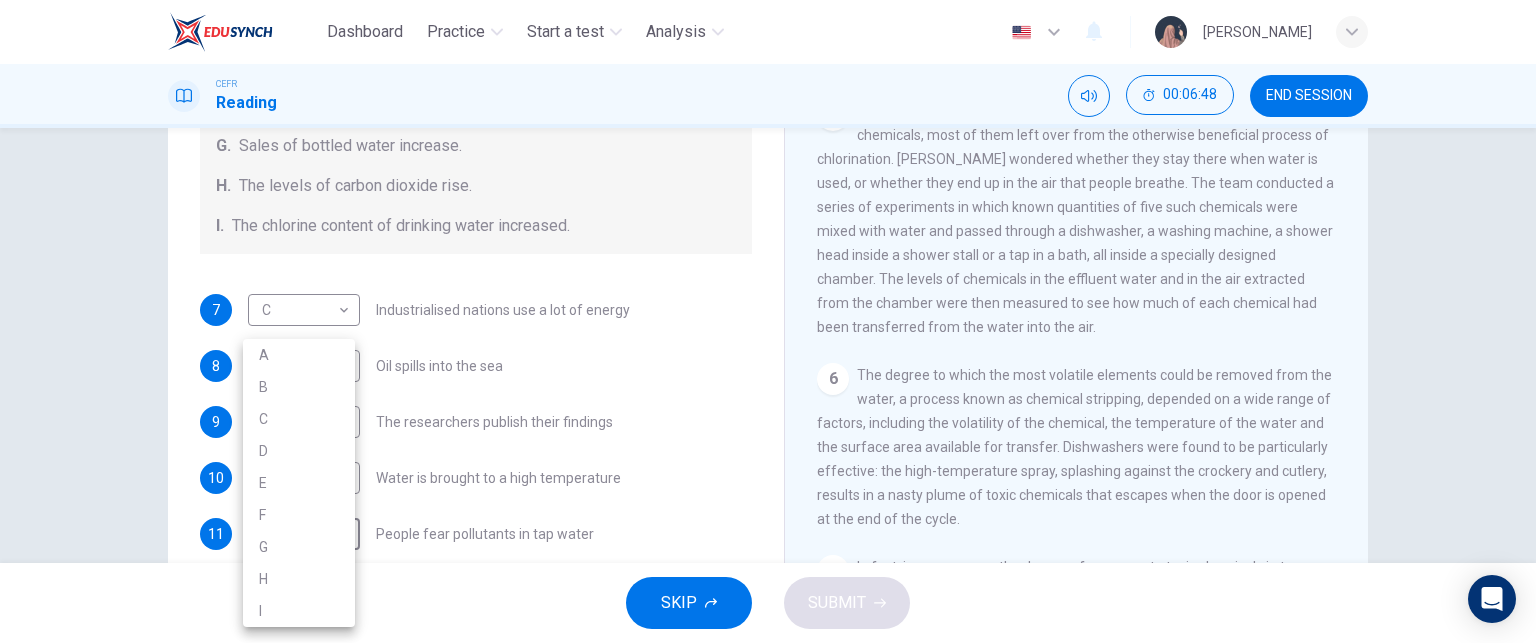click on "I" at bounding box center (299, 611) 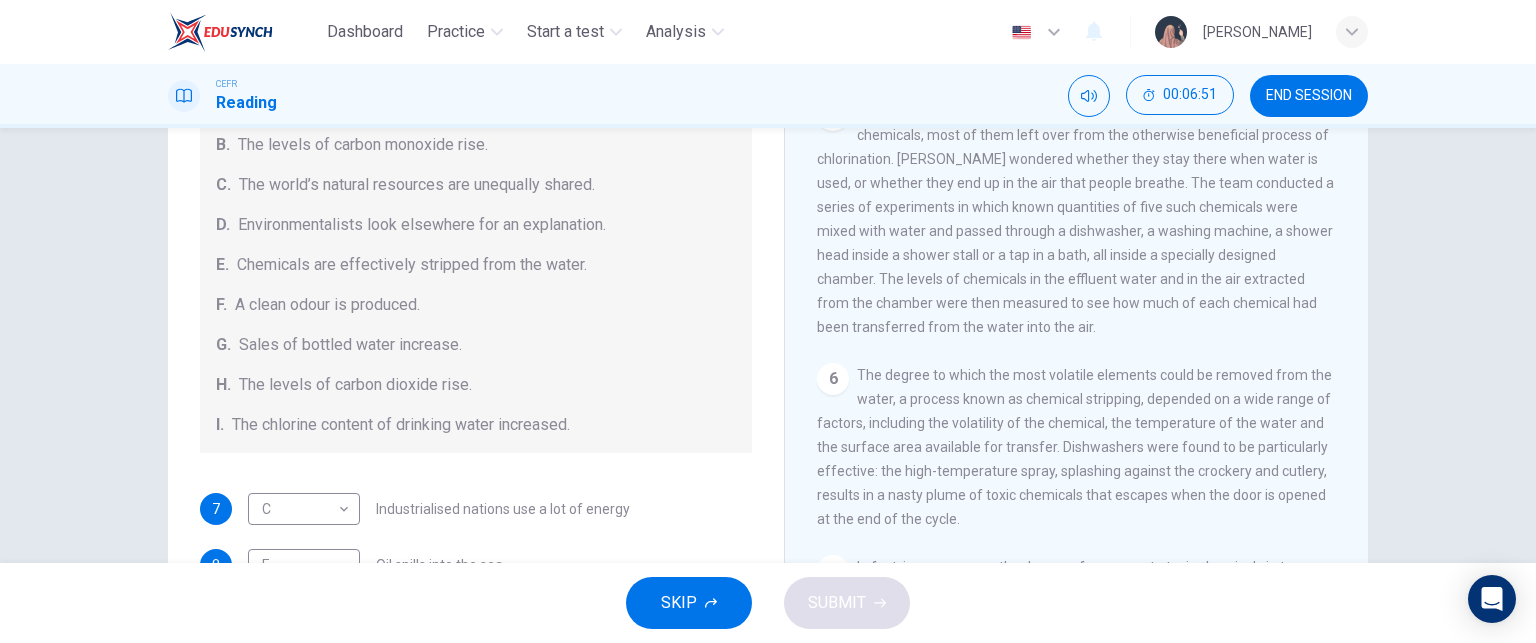 scroll, scrollTop: 424, scrollLeft: 0, axis: vertical 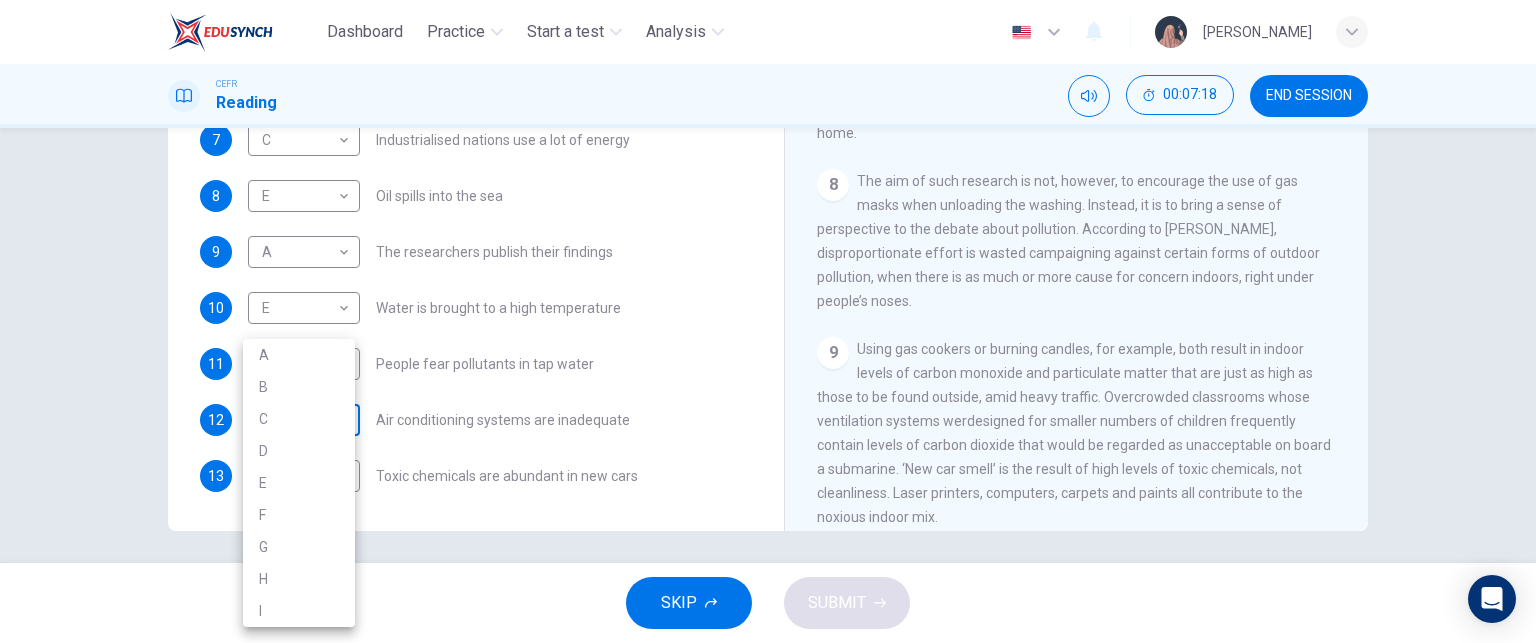 click on "Dashboard Practice Start a test Analysis English en ​ [PERSON_NAME] CEFR Reading 00:07:18 END SESSION Questions 7 - 13 The Reading Passage describes a number of cause and effect relationships.
Match each cause with its effect ( A-J ).
Write the appropriate letters ( A-J ) in the boxes below. Causes A. The focus of pollution moves to the home. B. The levels of carbon monoxide rise. C. The world’s natural resources are unequally shared. D. Environmentalists look elsewhere for an explanation. E. Chemicals are effectively stripped from the water. F. A clean odour is produced. G. Sales of bottled water increase. H. The levels of carbon dioxide rise. I. The chlorine content of drinking water increased. 7 C C ​ Industrialised nations use a lot of energy 8 E E ​ Oil spills into the sea 9 A A ​ The researchers publish their findings 10 E E ​ Water is brought to a high temperature 11 I I ​ People fear pollutants in tap water 12 ​ ​ Air conditioning systems are inadequate 13 ​ ​" at bounding box center [768, 321] 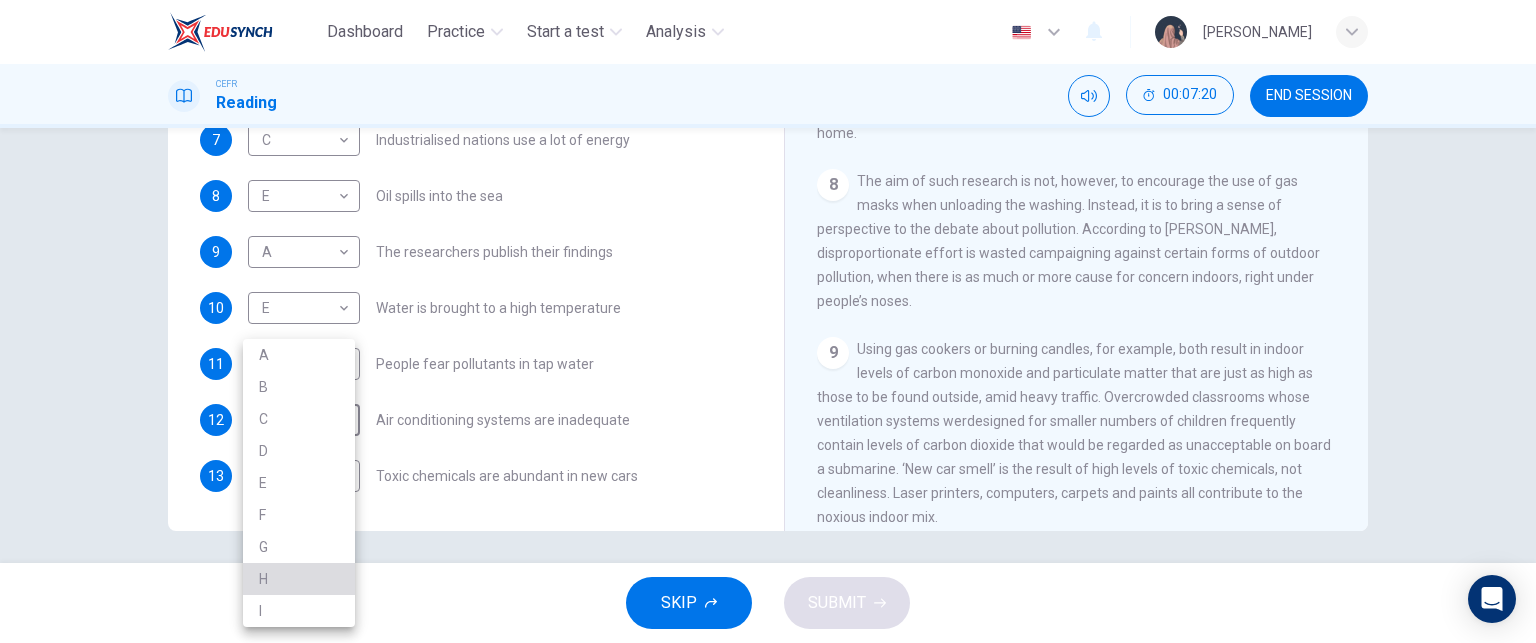 click on "H" at bounding box center [299, 579] 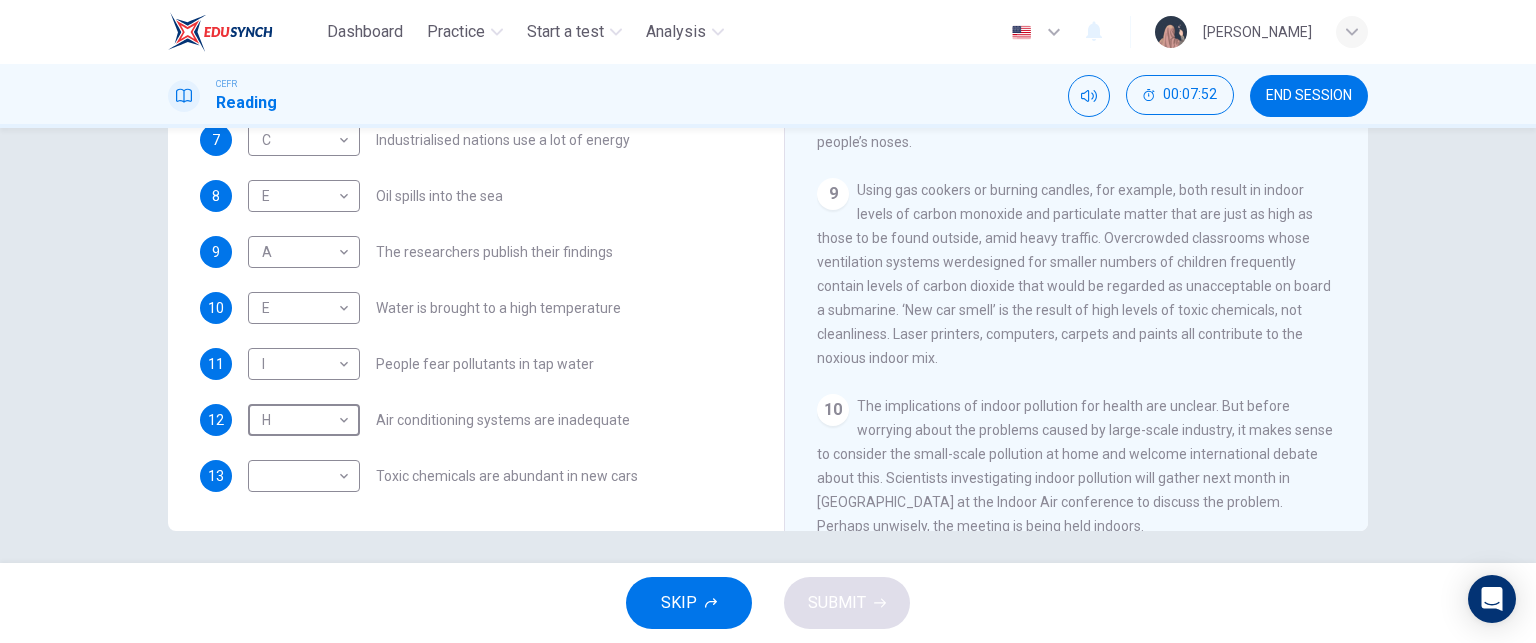 scroll, scrollTop: 1823, scrollLeft: 0, axis: vertical 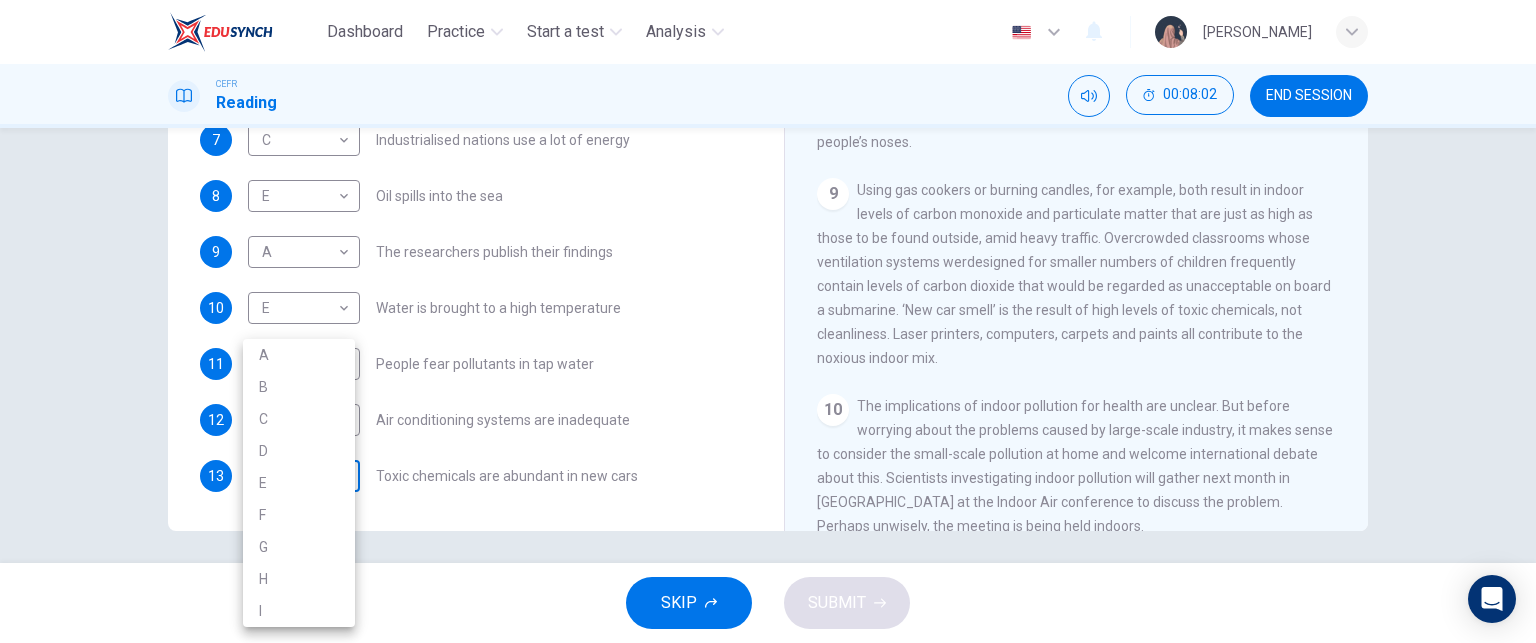 click on "Dashboard Practice Start a test Analysis English en ​ [PERSON_NAME] CEFR Reading 00:08:02 END SESSION Questions 7 - 13 The Reading Passage describes a number of cause and effect relationships.
Match each cause with its effect ( A-J ).
Write the appropriate letters ( A-J ) in the boxes below. Causes A. The focus of pollution moves to the home. B. The levels of carbon monoxide rise. C. The world’s natural resources are unequally shared. D. Environmentalists look elsewhere for an explanation. E. Chemicals are effectively stripped from the water. F. A clean odour is produced. G. Sales of bottled water increase. H. The levels of carbon dioxide rise. I. The chlorine content of drinking water increased. 7 C C ​ Industrialised nations use a lot of energy 8 E E ​ Oil spills into the sea 9 A A ​ The researchers publish their findings 10 E E ​ Water is brought to a high temperature 11 I I ​ People fear pollutants in tap water 12 H H ​ Air conditioning systems are inadequate 13 ​ ​" at bounding box center (768, 321) 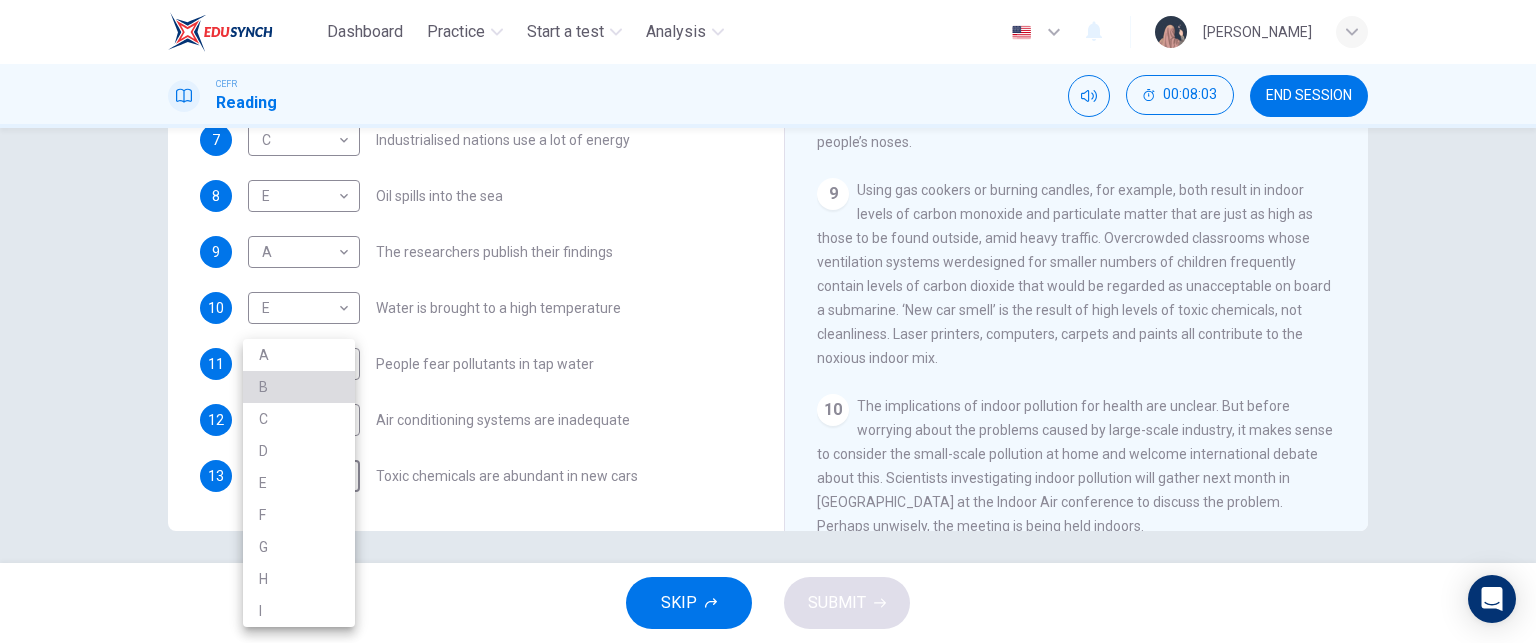 click on "B" at bounding box center (299, 387) 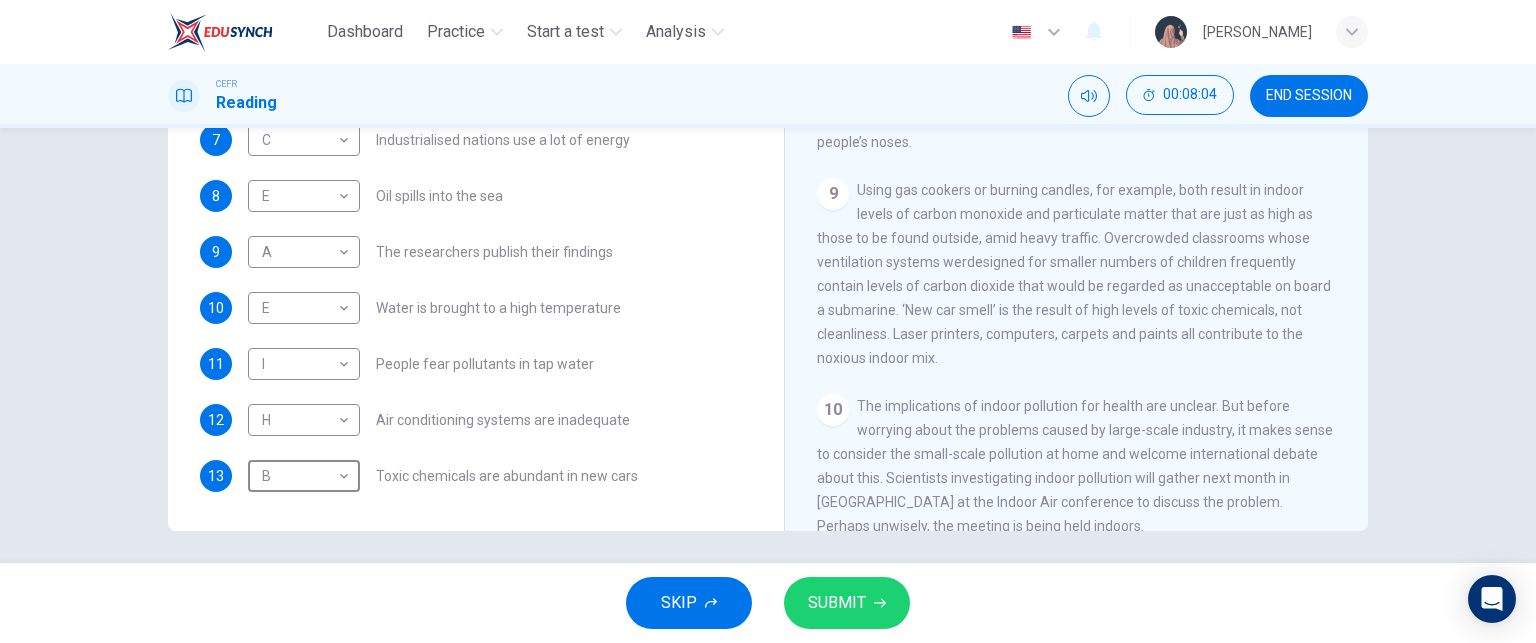 click on "SUBMIT" at bounding box center [837, 603] 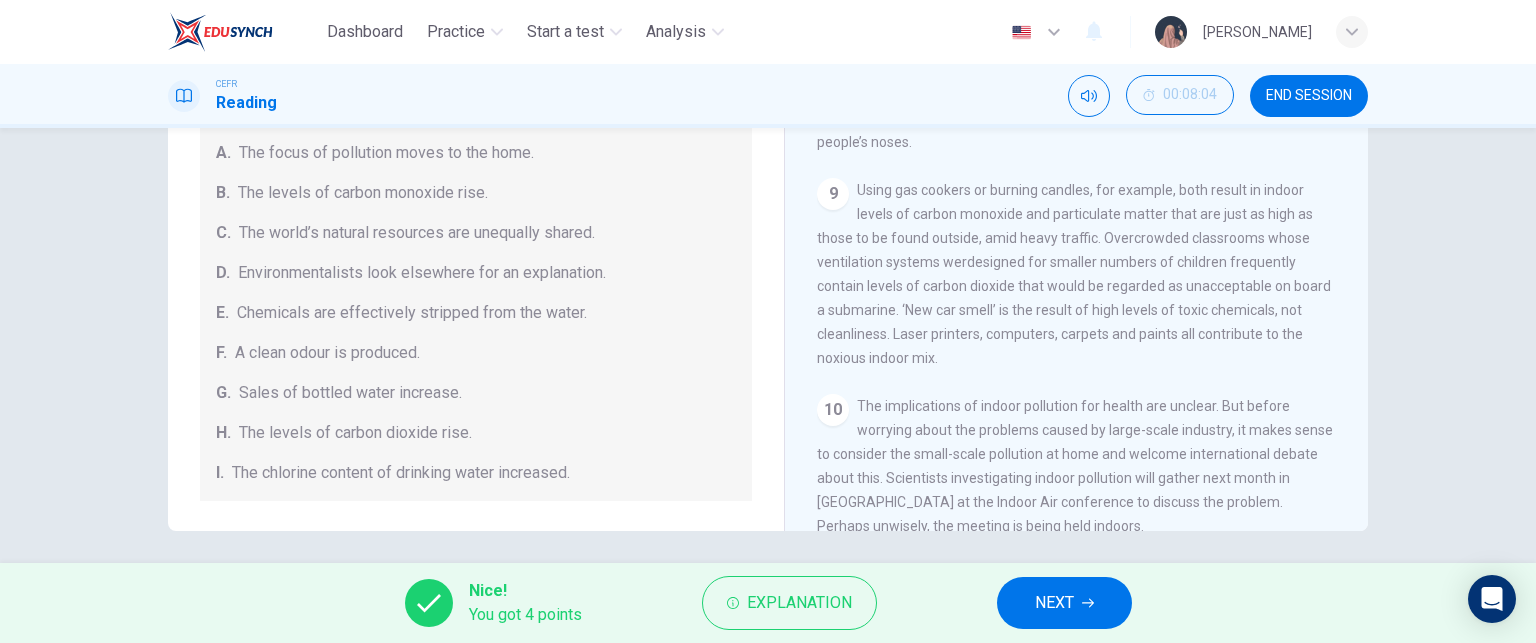 scroll, scrollTop: 5, scrollLeft: 0, axis: vertical 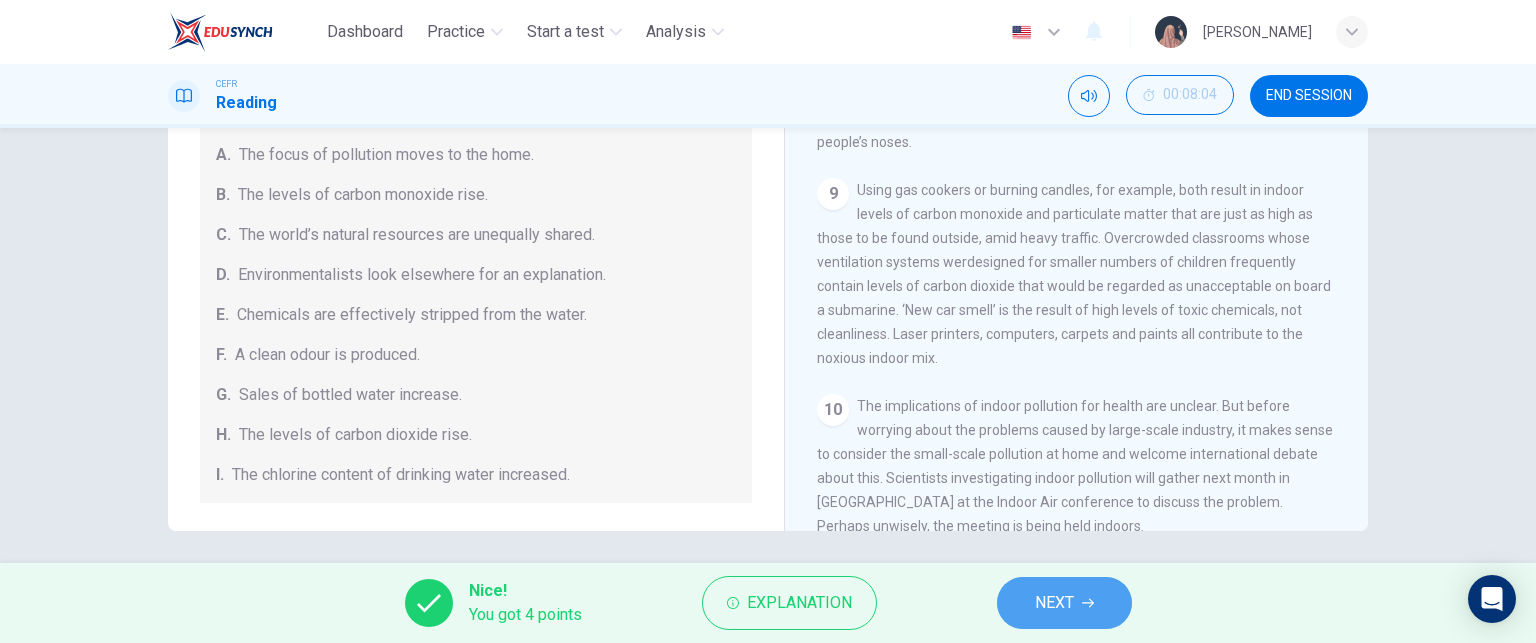 click on "NEXT" at bounding box center [1064, 603] 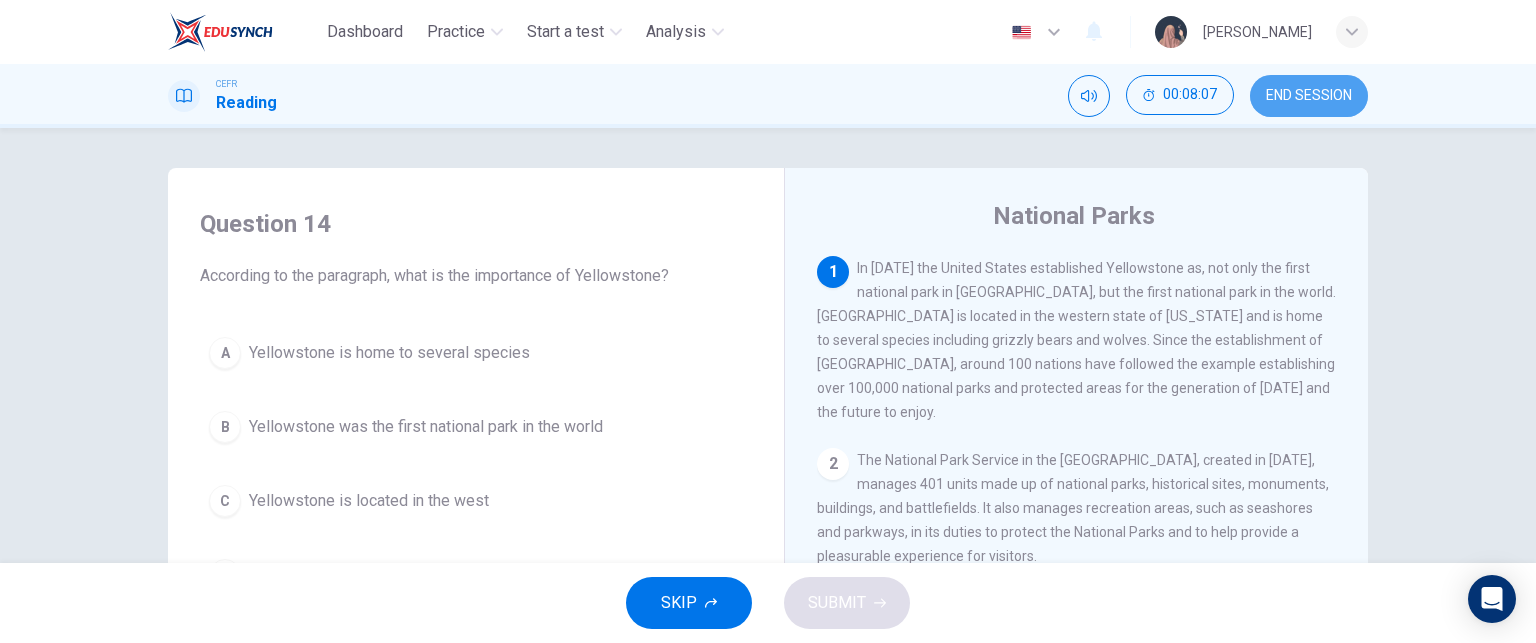 click on "END SESSION" at bounding box center [1309, 96] 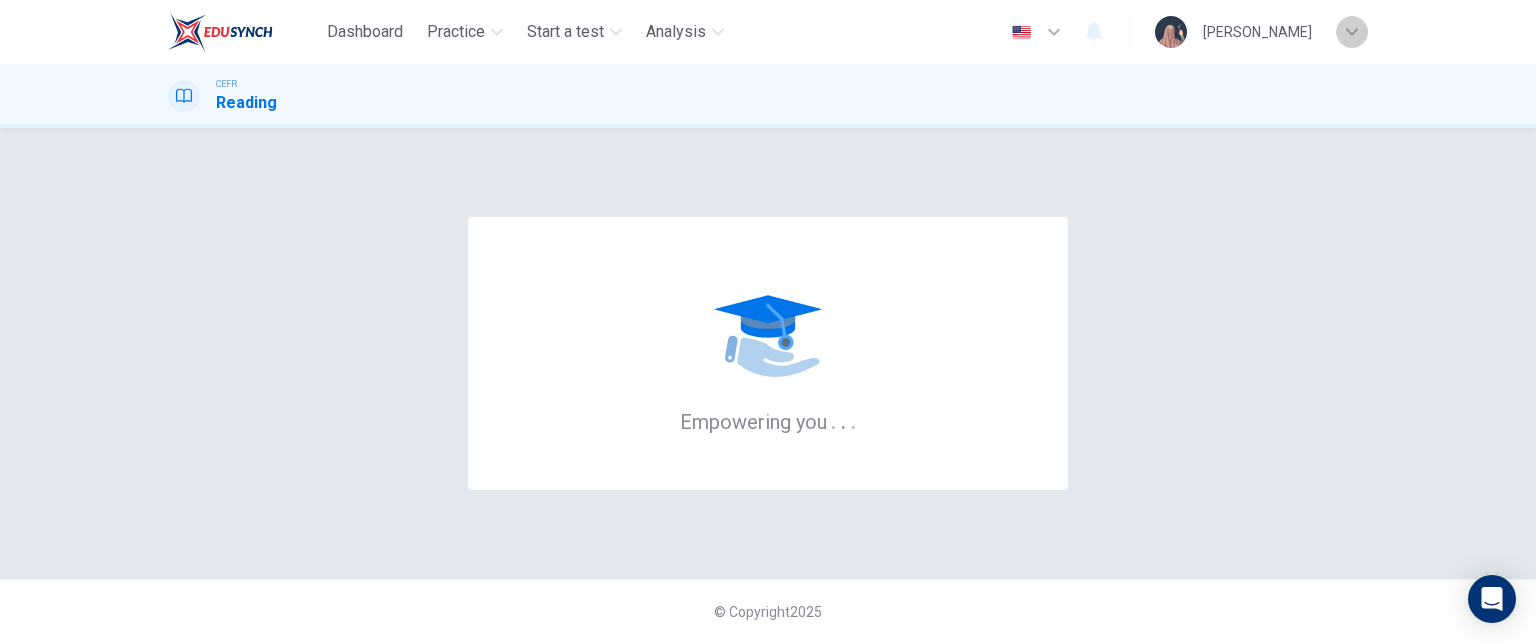 click 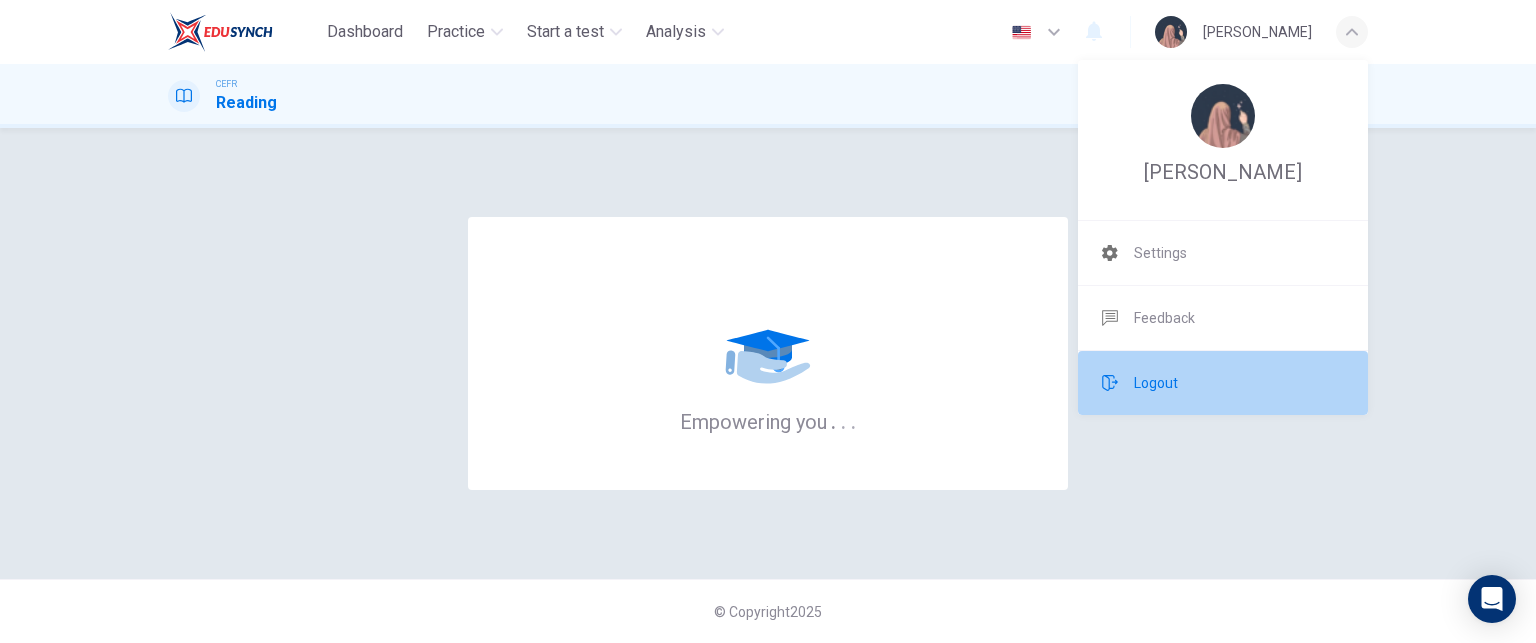 click on "Logout" at bounding box center (1223, 383) 